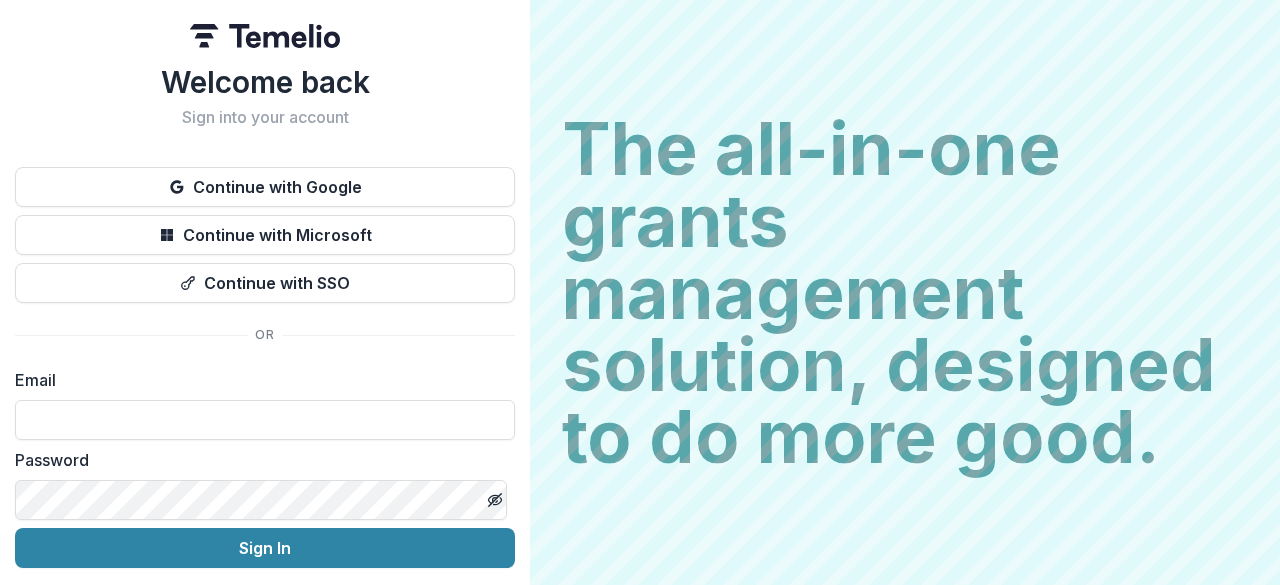 scroll, scrollTop: 0, scrollLeft: 0, axis: both 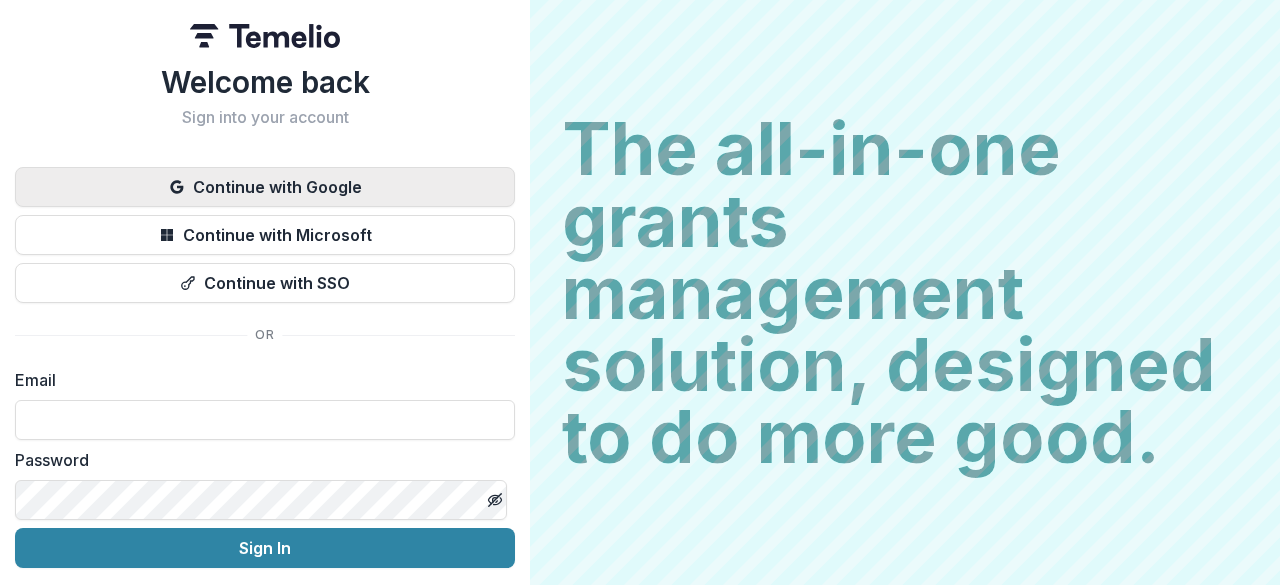 click on "Continue with Google" at bounding box center (265, 187) 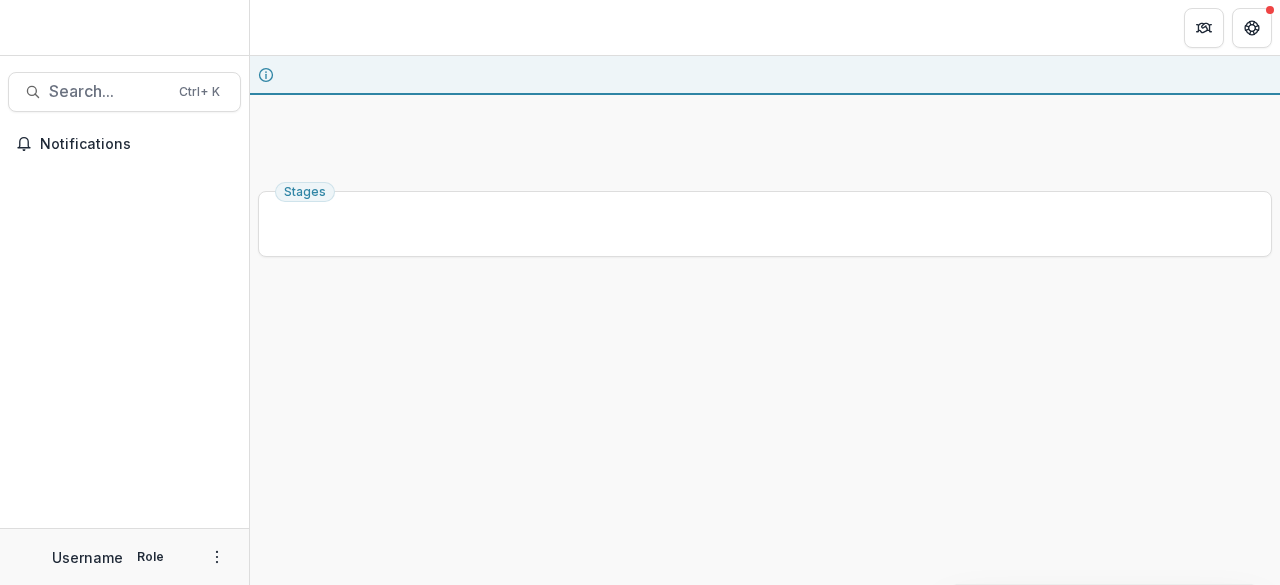 scroll, scrollTop: 0, scrollLeft: 0, axis: both 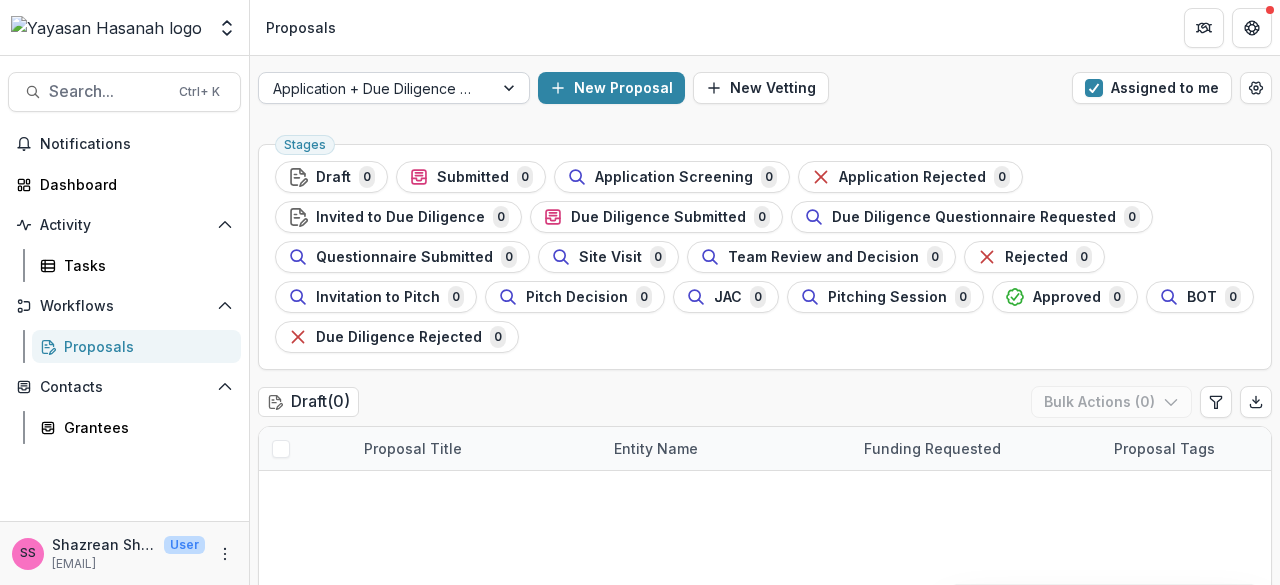 click at bounding box center [376, 88] 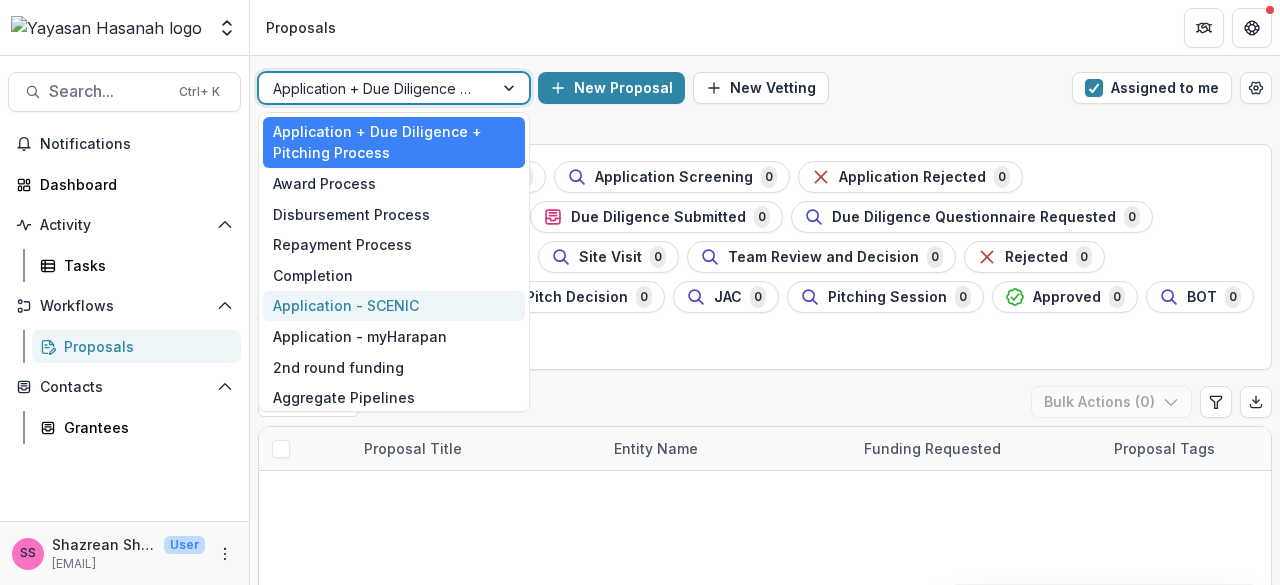 click on "Application - SCENIC" at bounding box center (394, 306) 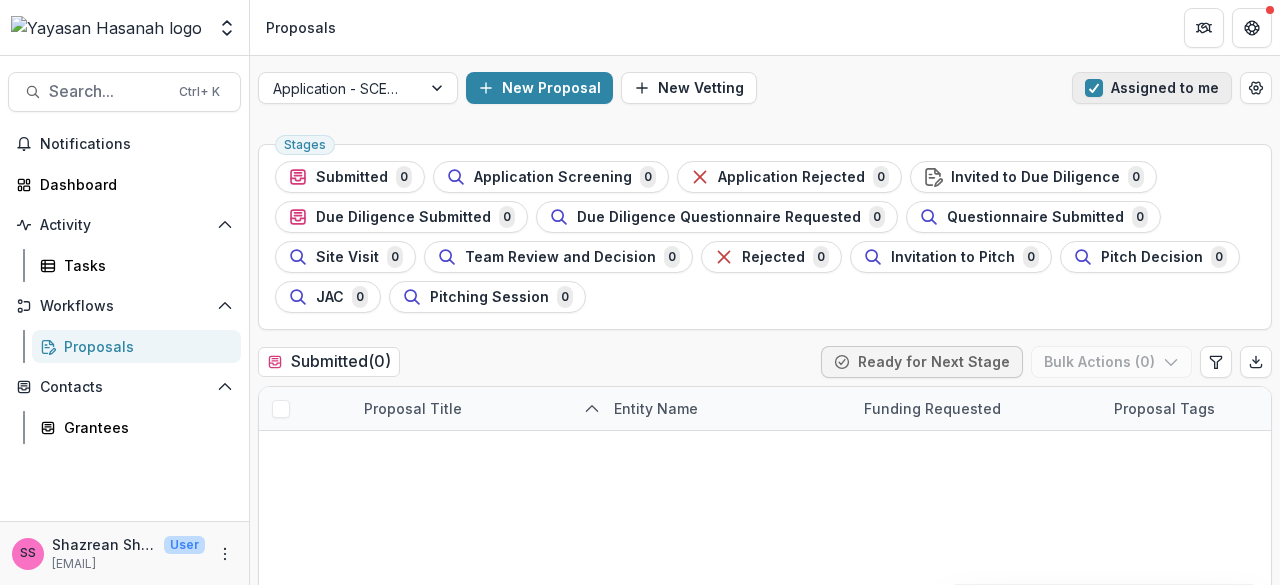 click at bounding box center [1094, 88] 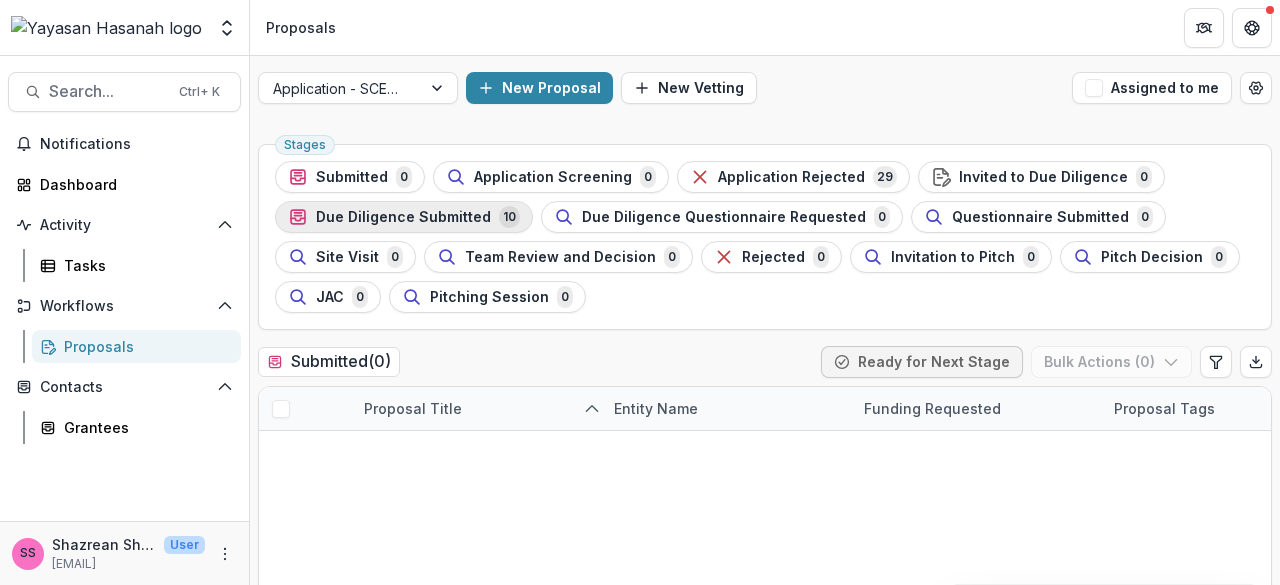 click on "Due Diligence Submitted" at bounding box center [403, 217] 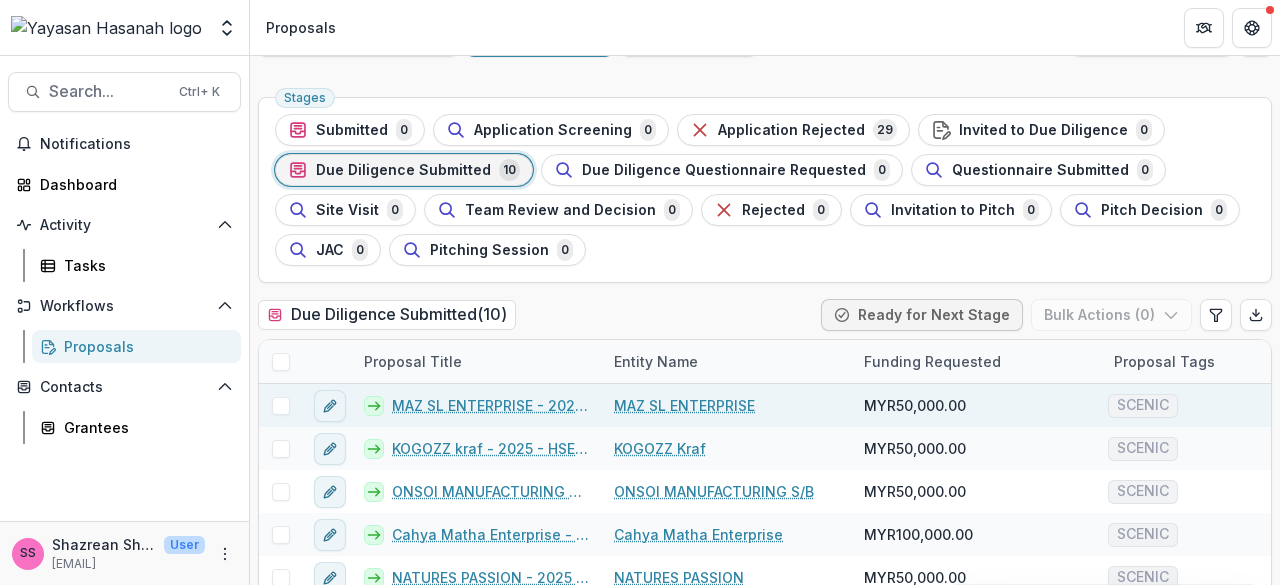 scroll, scrollTop: 147, scrollLeft: 0, axis: vertical 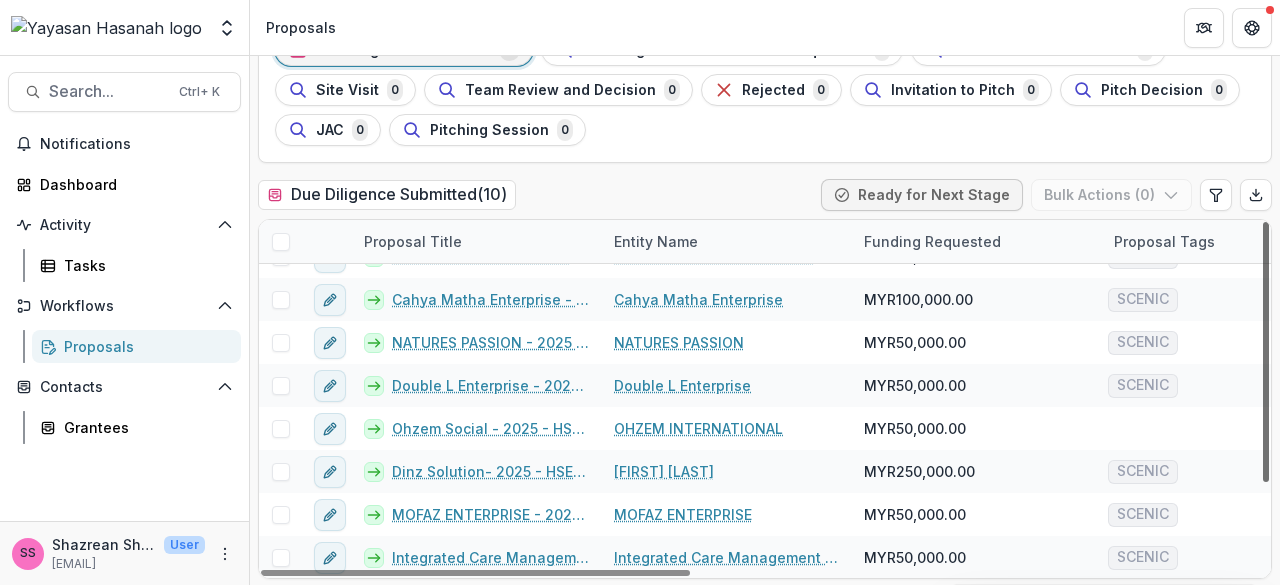 drag, startPoint x: 1260, startPoint y: 407, endPoint x: 1267, endPoint y: 457, distance: 50.48762 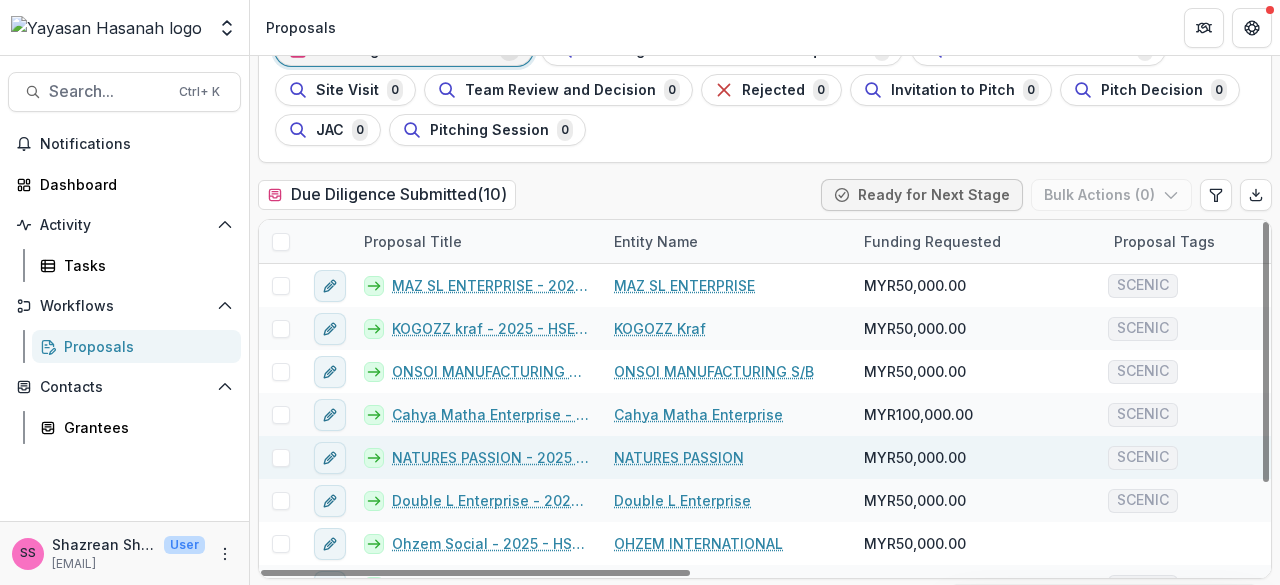 scroll, scrollTop: 114, scrollLeft: 0, axis: vertical 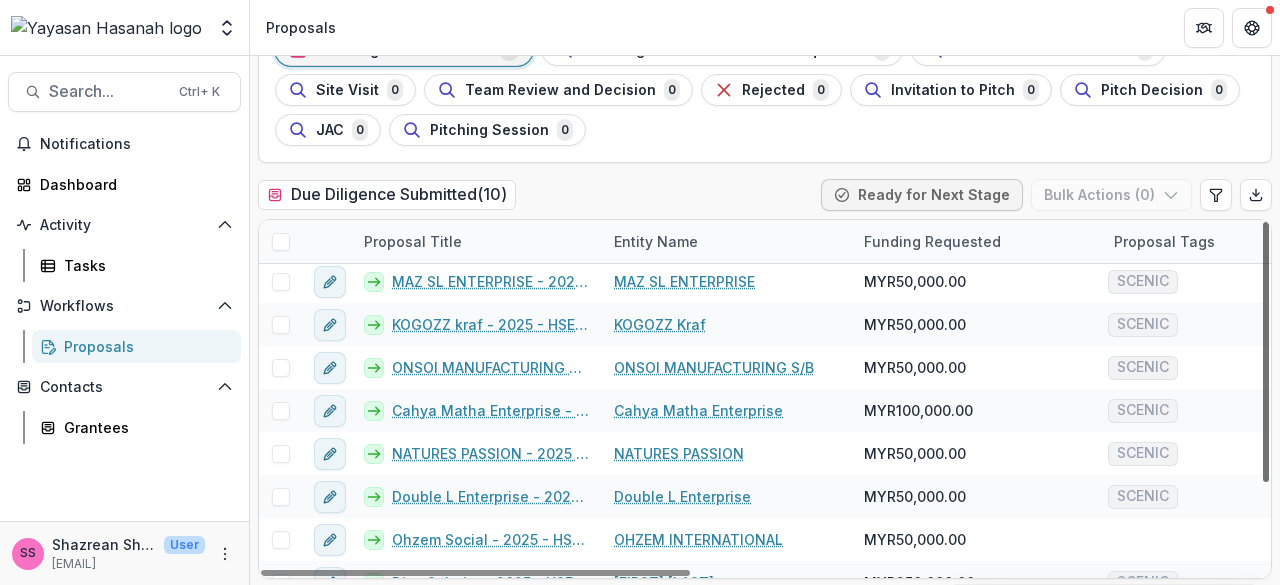 drag, startPoint x: 1259, startPoint y: 335, endPoint x: 1234, endPoint y: 254, distance: 84.77028 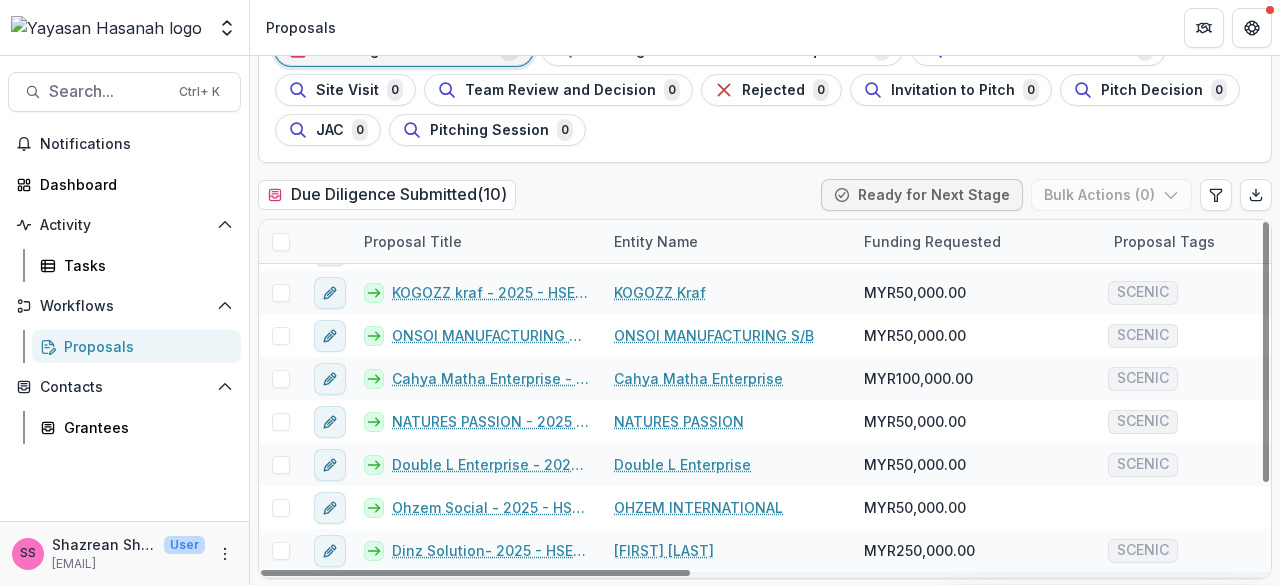 scroll, scrollTop: 0, scrollLeft: 0, axis: both 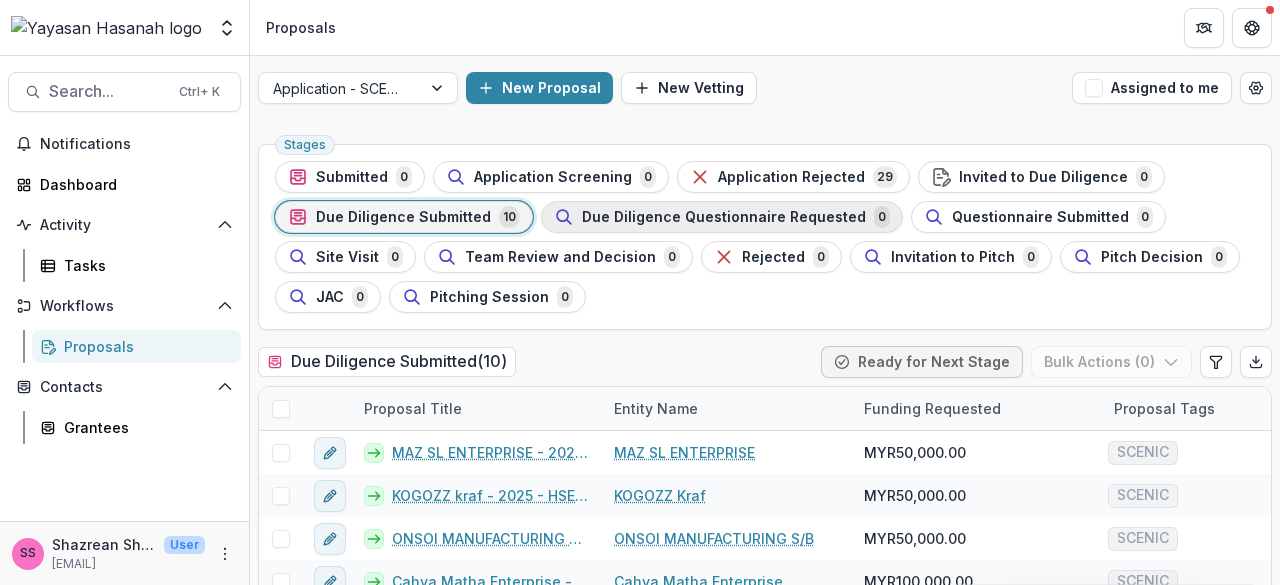 click on "Due Diligence Questionnaire Requested" at bounding box center [724, 217] 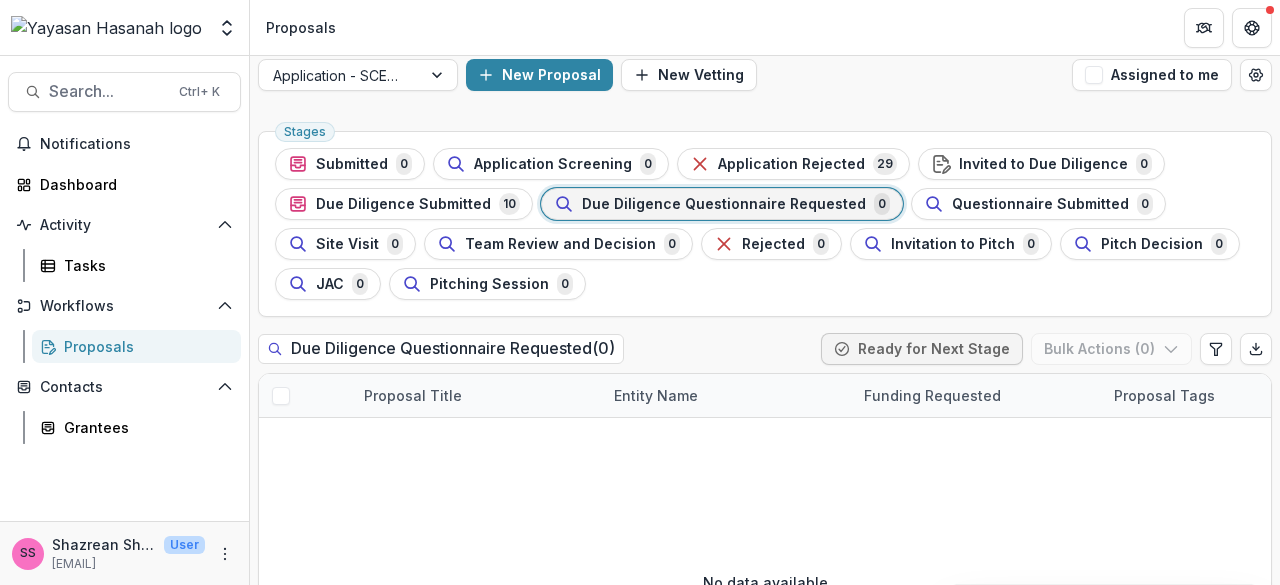 scroll, scrollTop: 0, scrollLeft: 0, axis: both 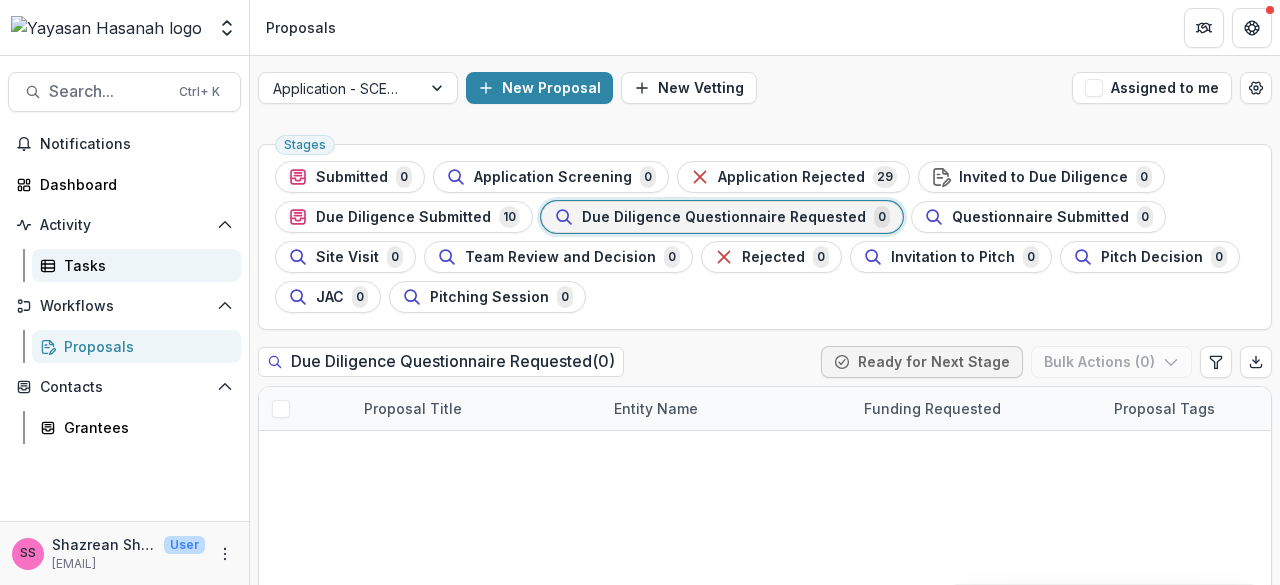 click on "Tasks" at bounding box center [144, 265] 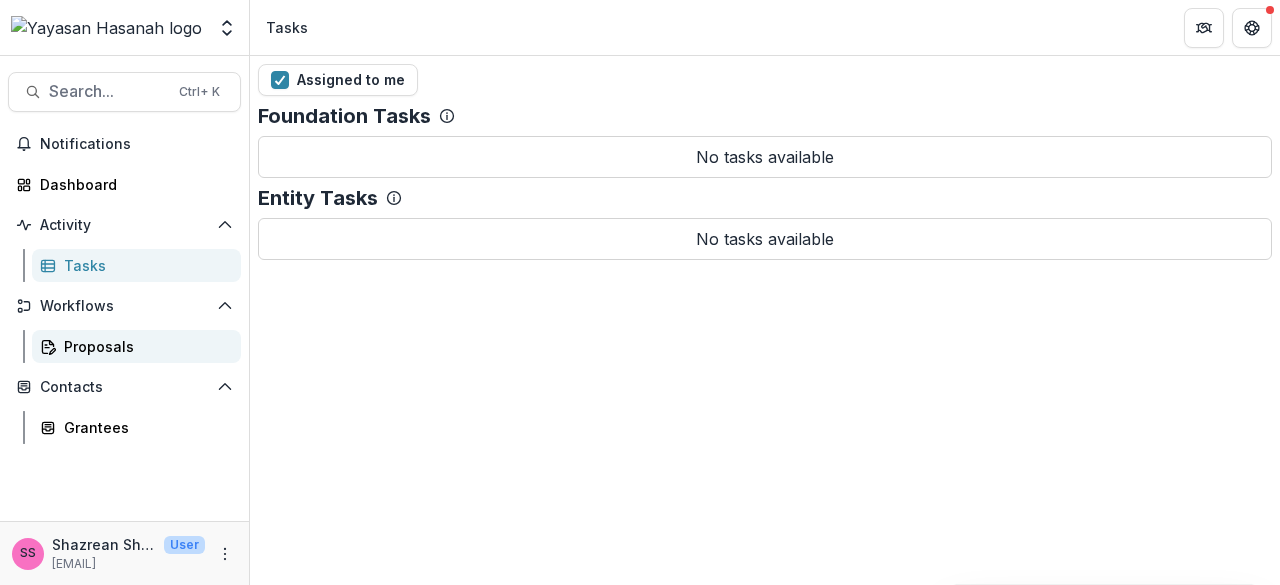 click on "Proposals" at bounding box center [144, 346] 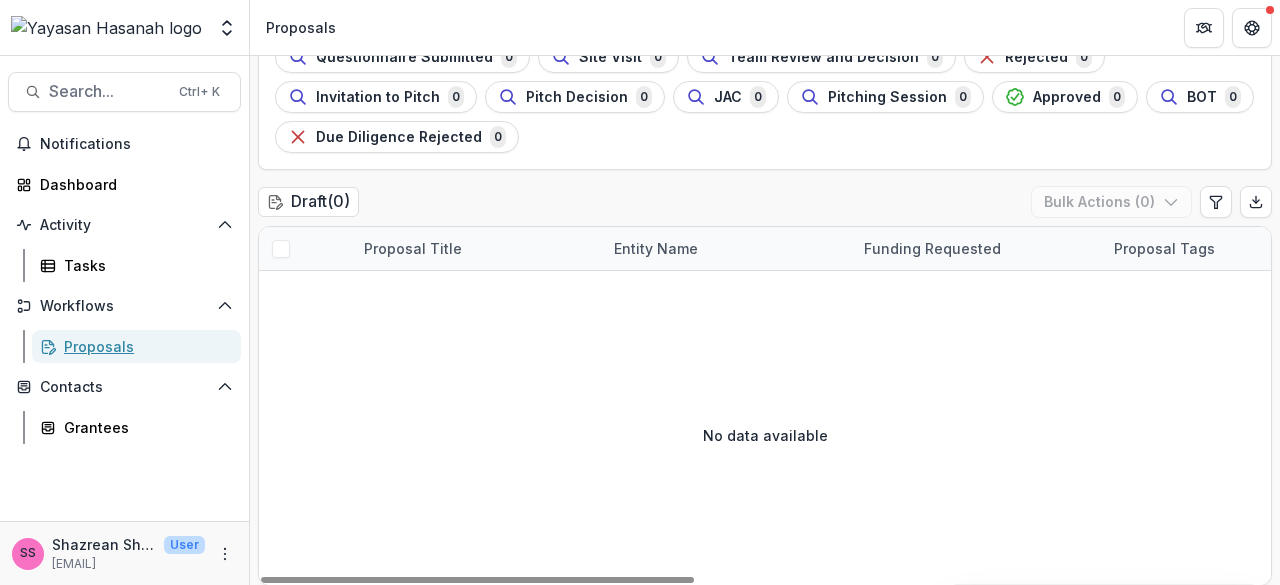 scroll, scrollTop: 0, scrollLeft: 0, axis: both 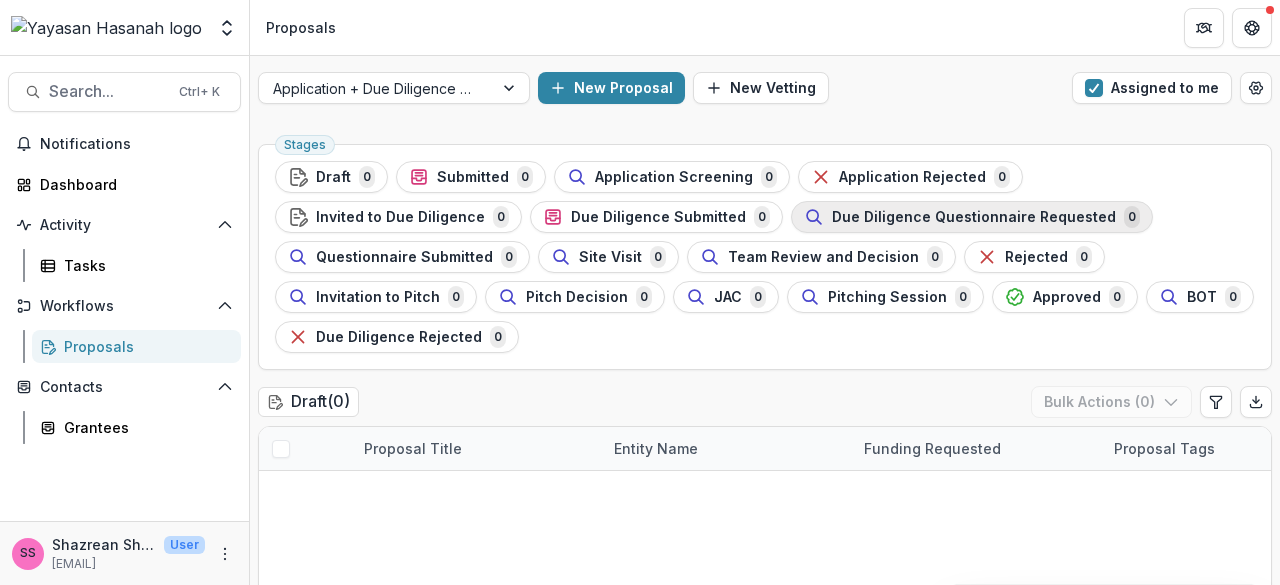 click on "Due Diligence Questionnaire Requested" at bounding box center [974, 217] 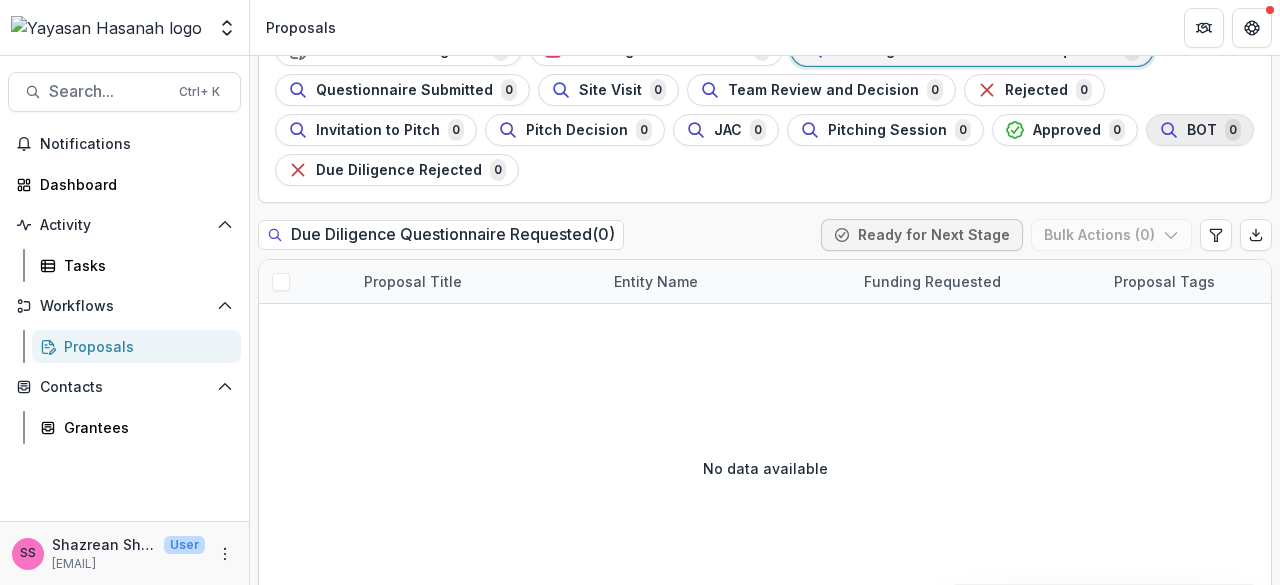 scroll, scrollTop: 0, scrollLeft: 0, axis: both 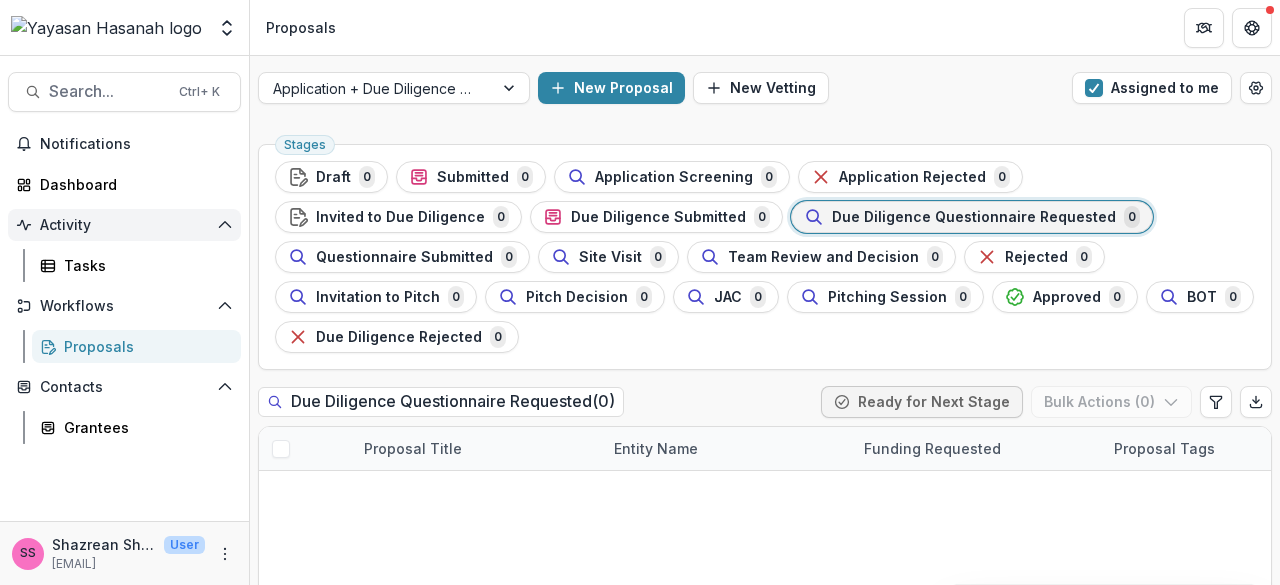 drag, startPoint x: 810, startPoint y: 213, endPoint x: 132, endPoint y: 231, distance: 678.2389 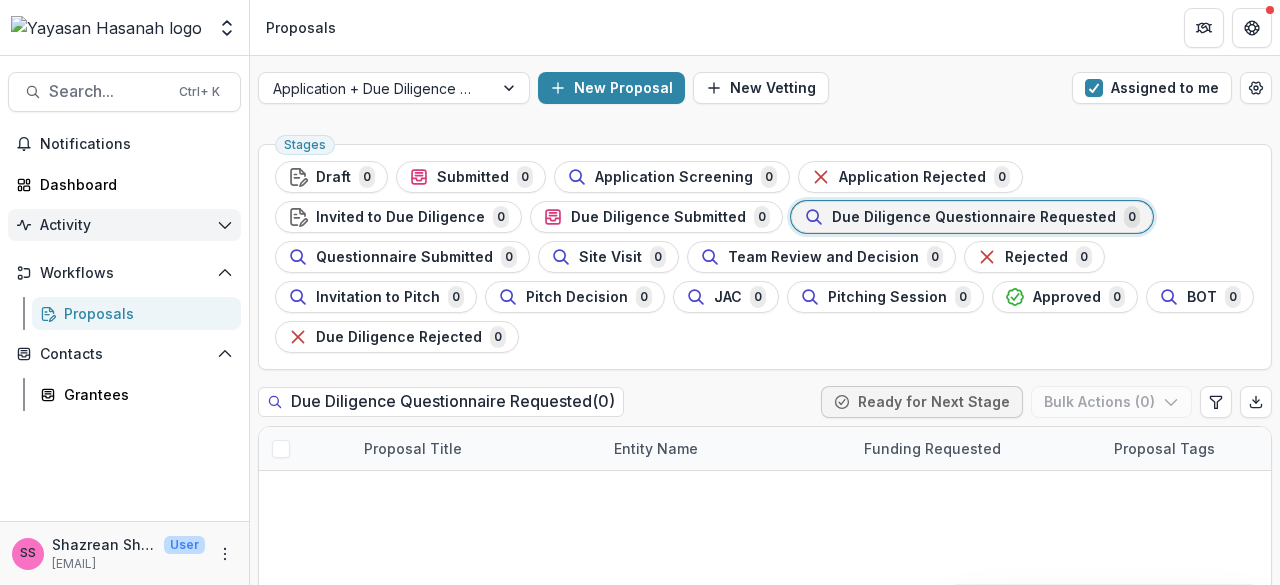 click on "Activity" at bounding box center [124, 225] 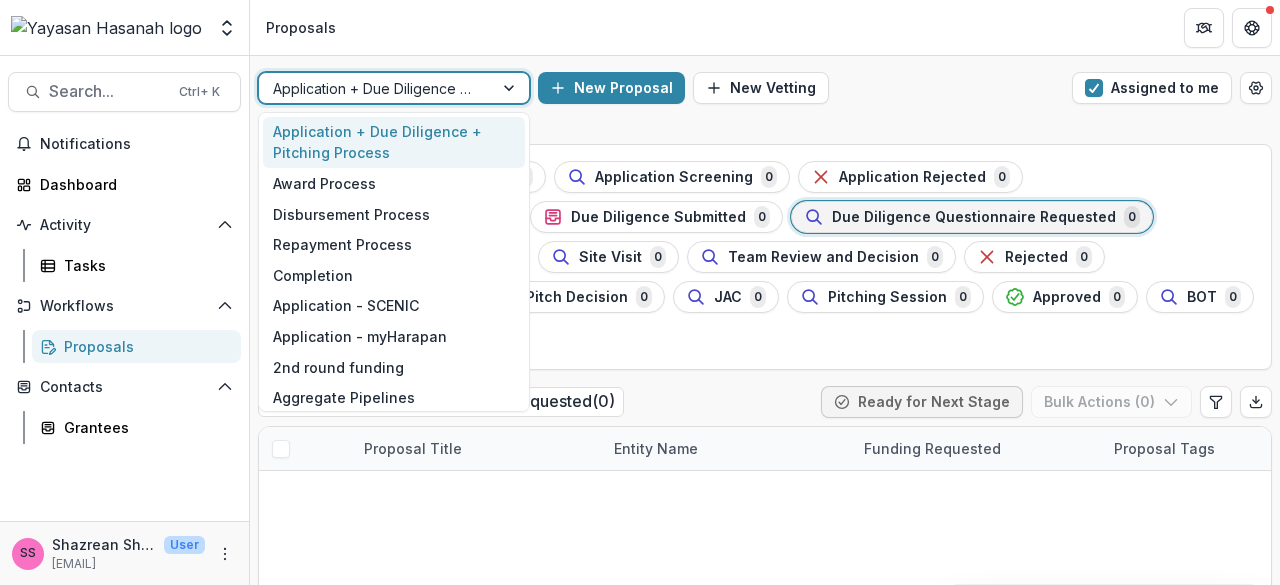 click at bounding box center [376, 88] 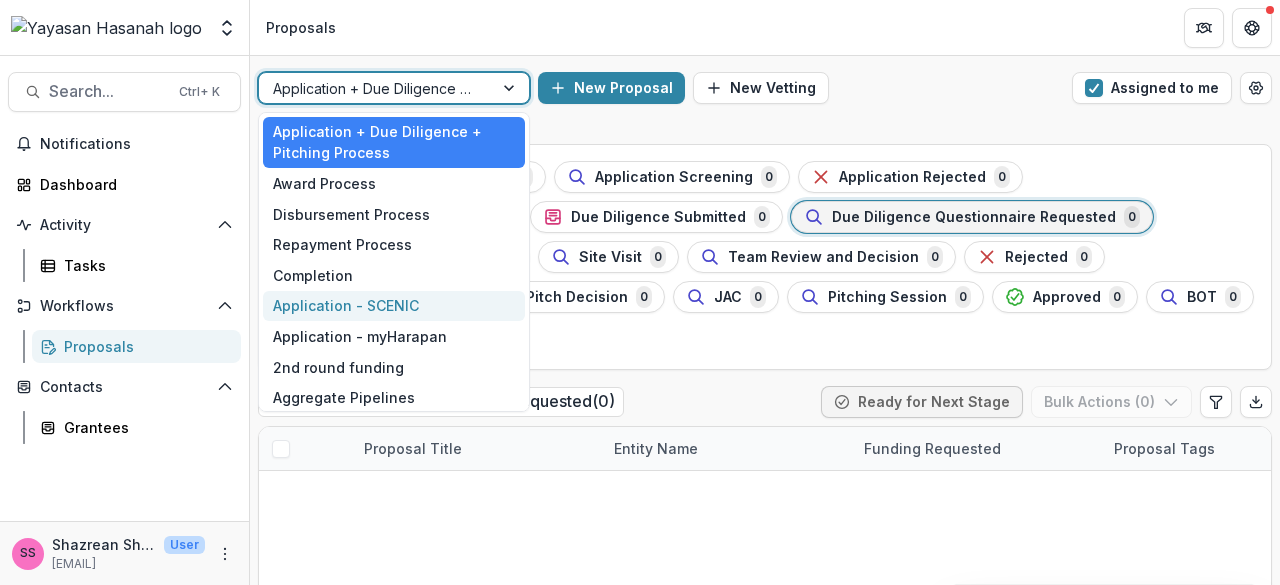 click on "Application - SCENIC" at bounding box center [394, 306] 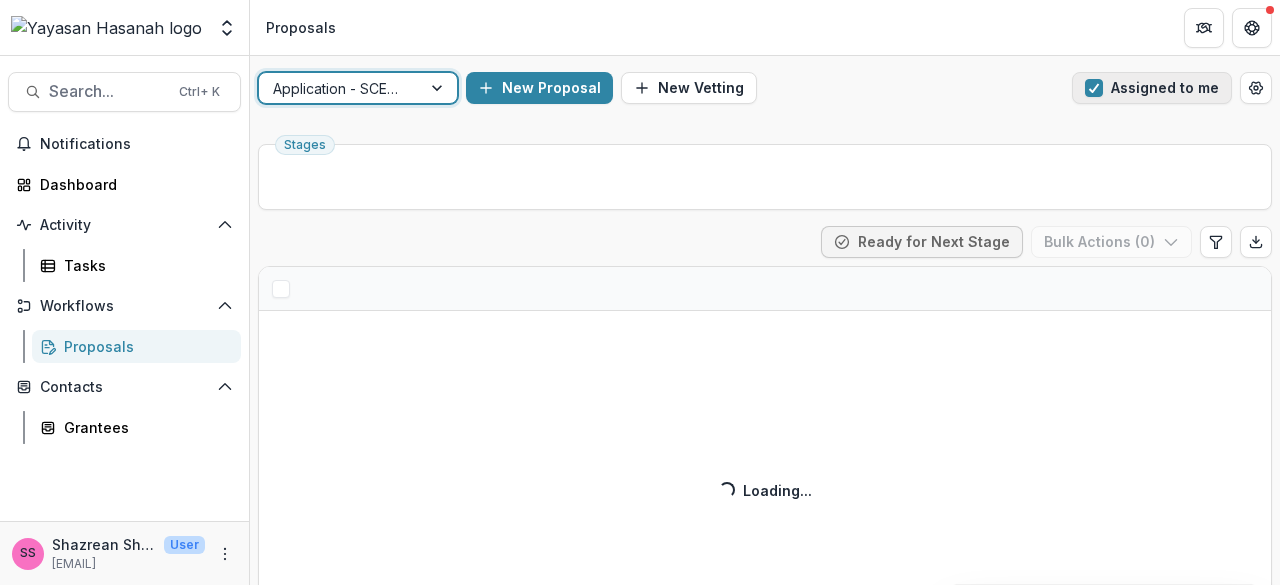 click at bounding box center [1094, 88] 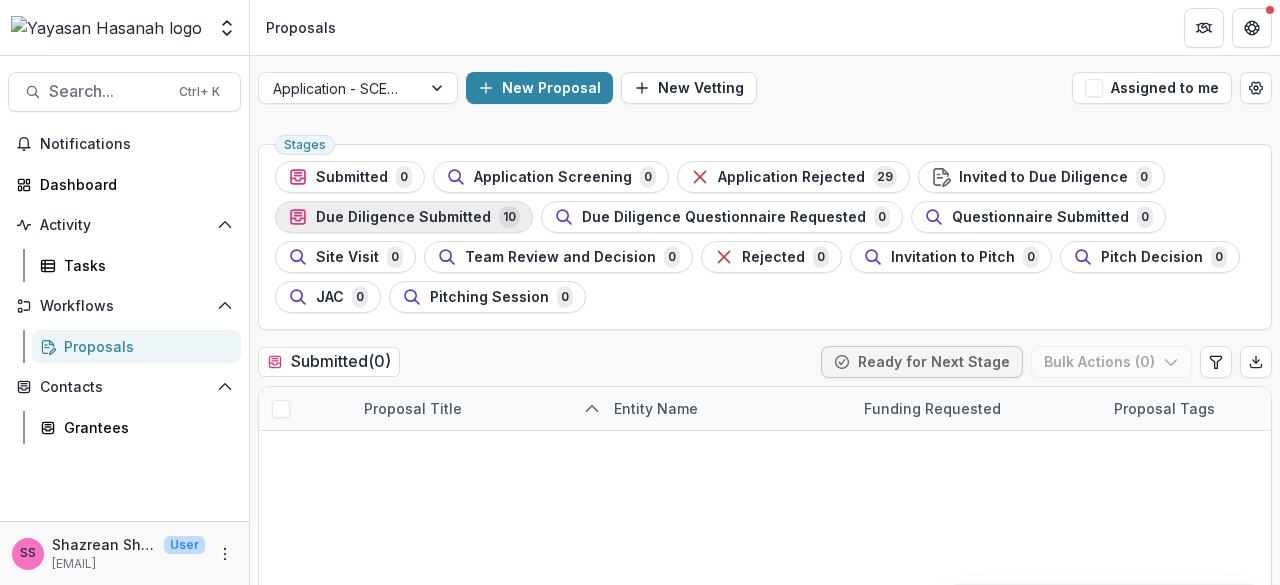 click on "Due Diligence Submitted [NUMBER]" at bounding box center (404, 217) 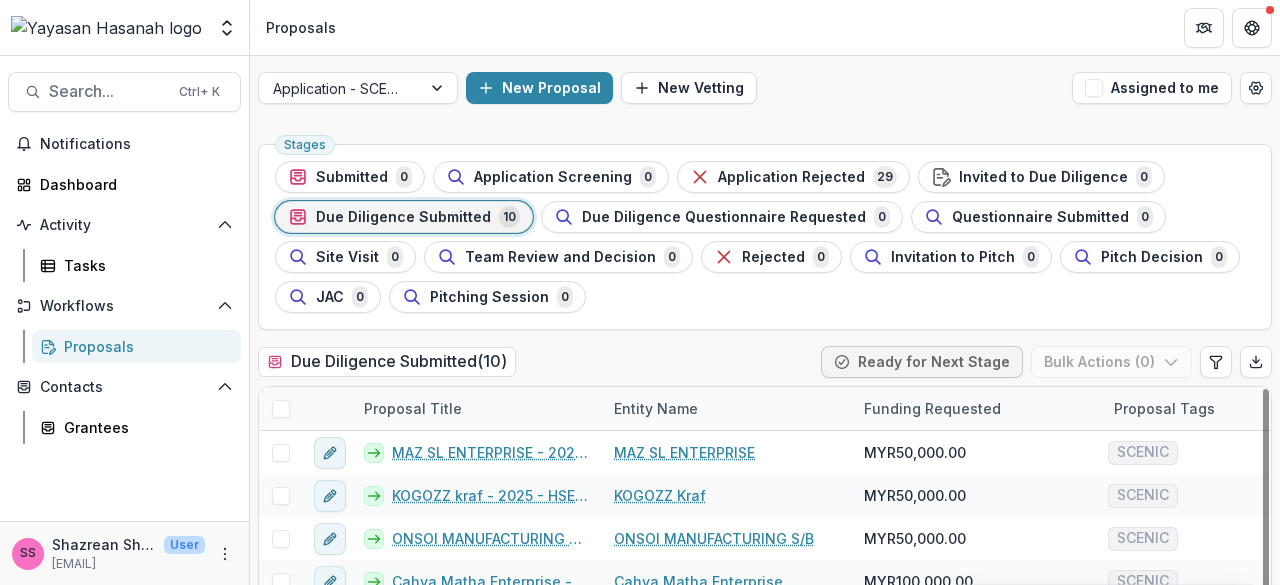 scroll, scrollTop: 114, scrollLeft: 0, axis: vertical 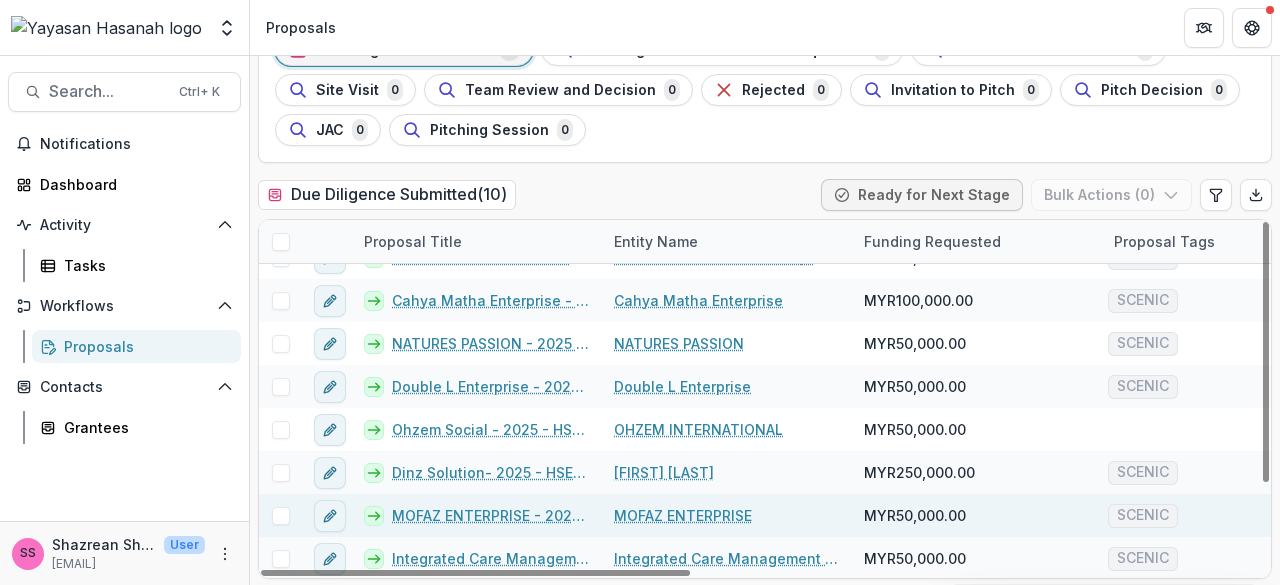click on "MOFAZ ENTERPRISE" at bounding box center (683, 515) 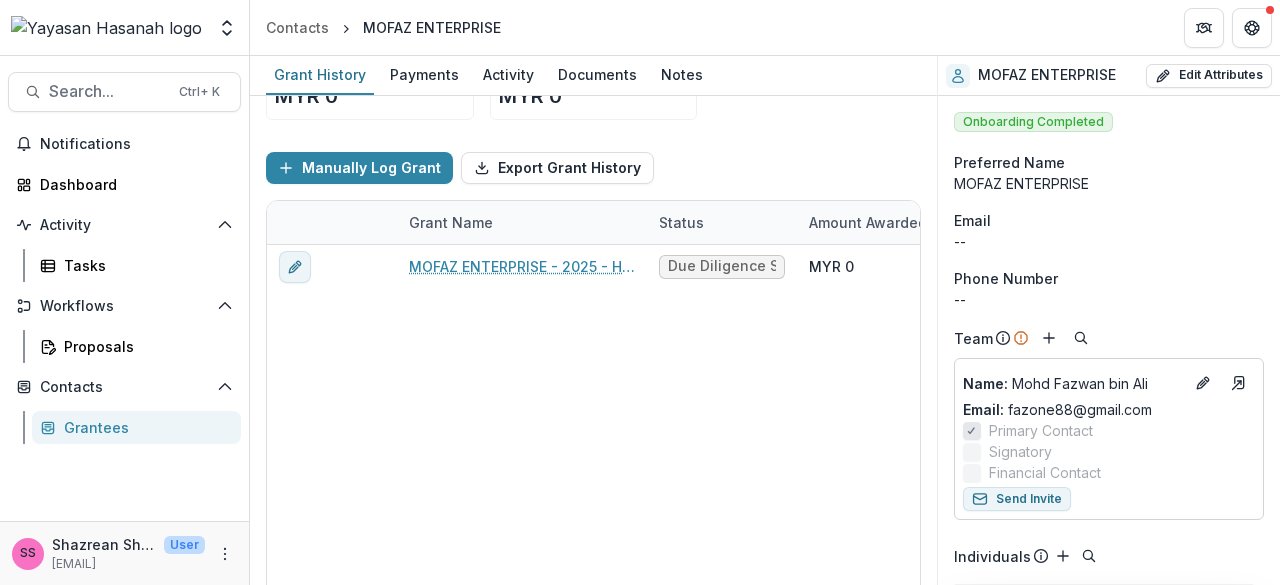 scroll, scrollTop: 125, scrollLeft: 0, axis: vertical 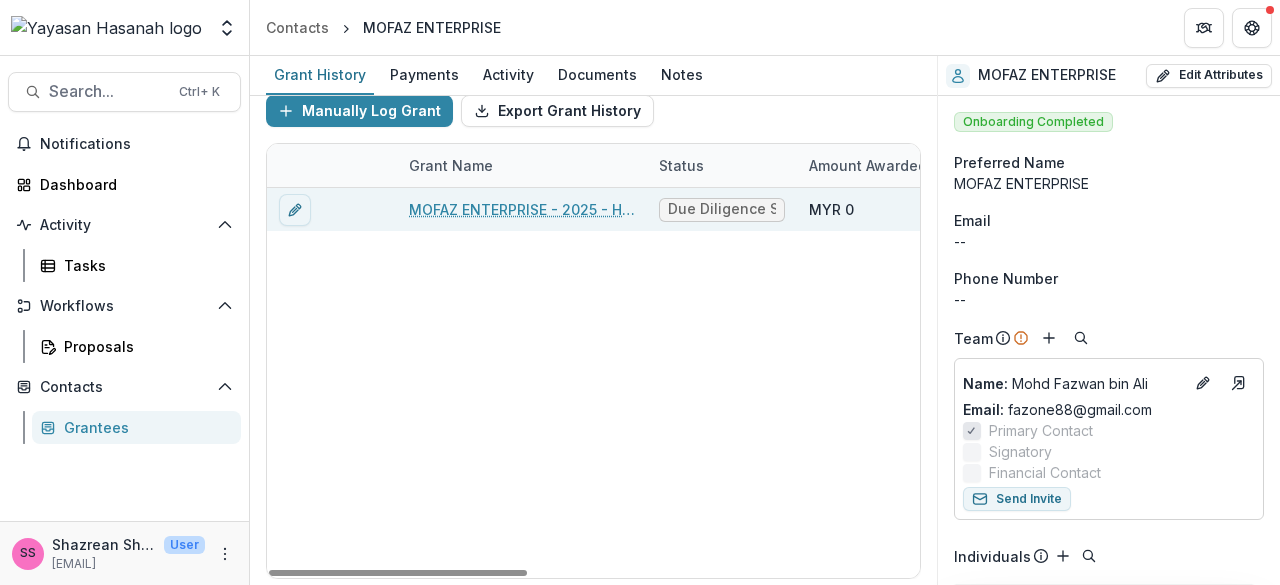 click on "MOFAZ ENTERPRISE - 2025 - HSEF2025 - SCENIC" at bounding box center [522, 209] 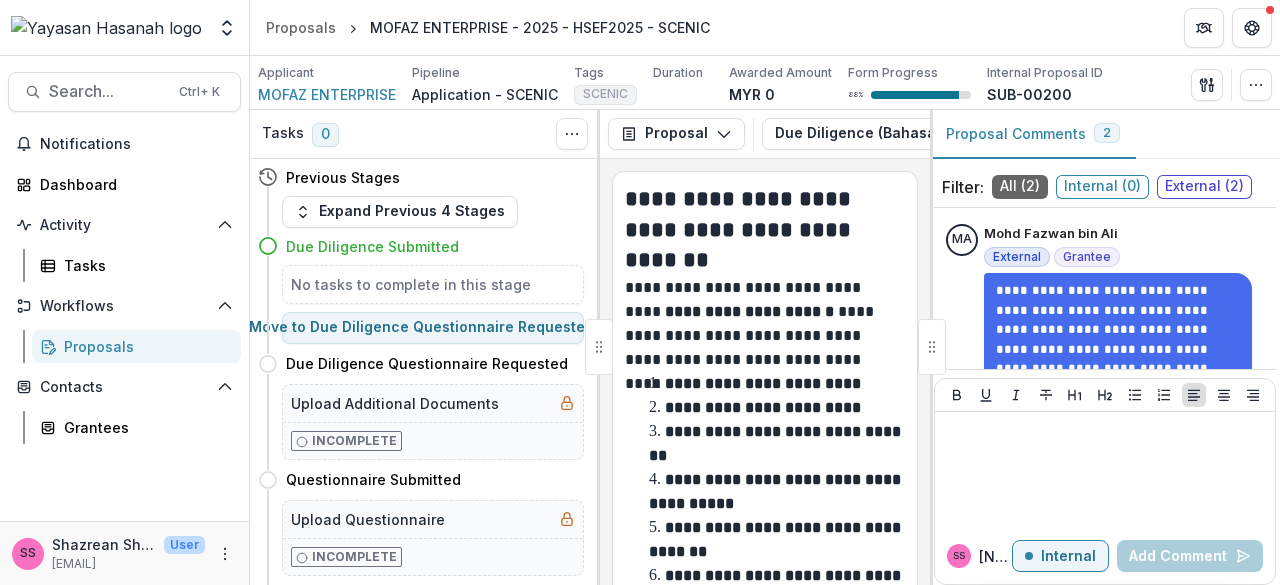 scroll, scrollTop: 200, scrollLeft: 0, axis: vertical 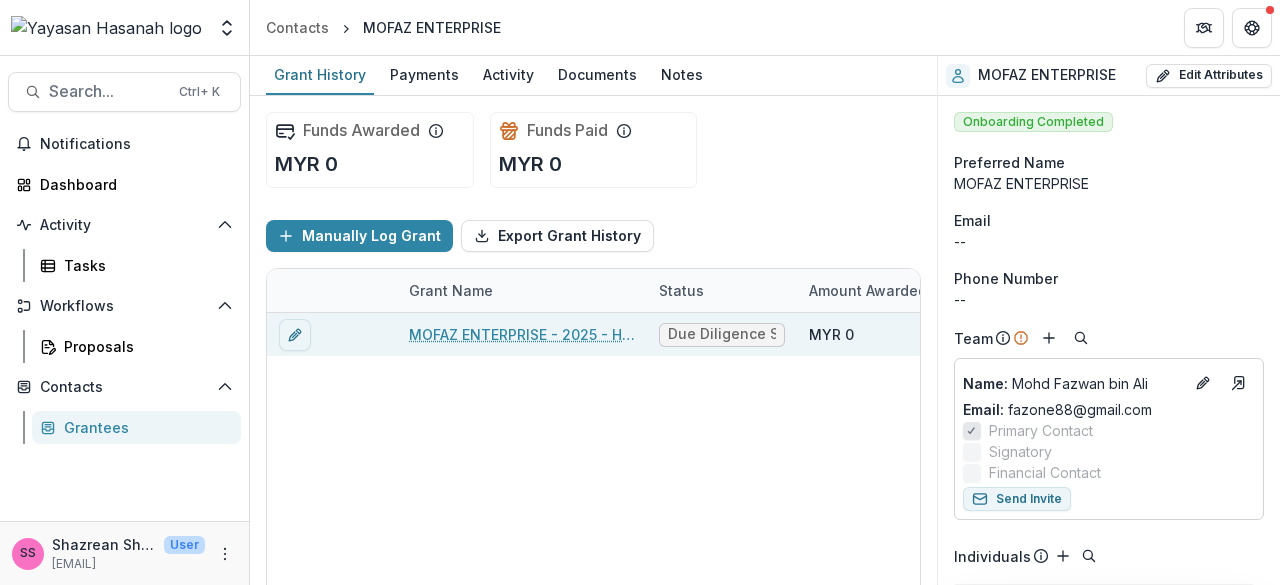 click on "MOFAZ ENTERPRISE - 2025 - HSEF2025 - SCENIC" at bounding box center [522, 334] 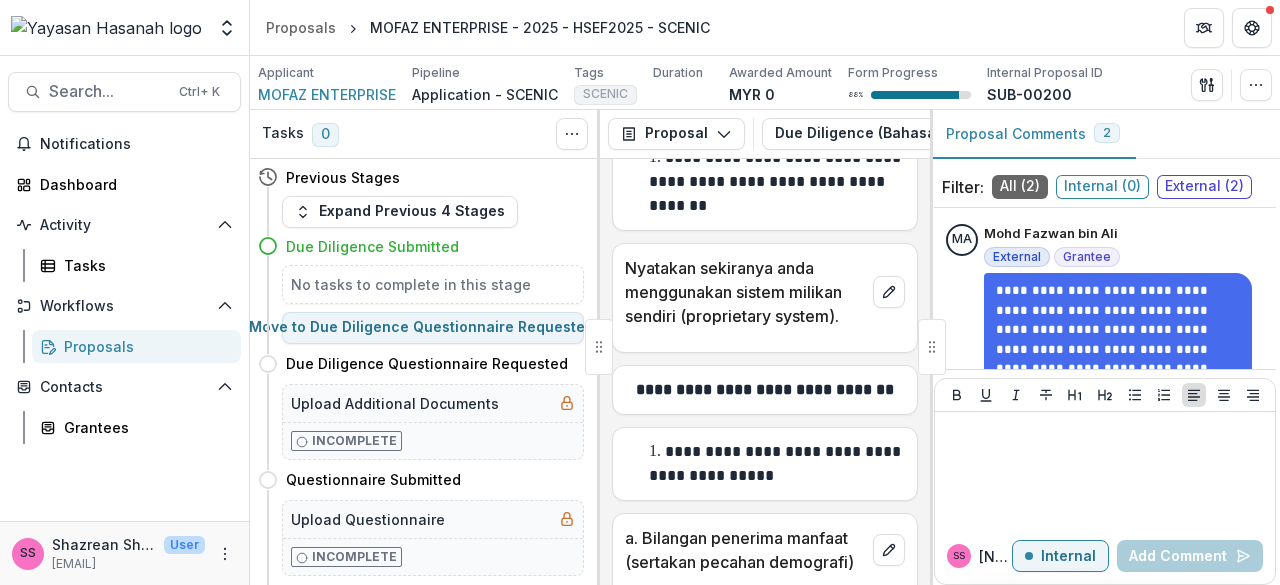 scroll, scrollTop: 9200, scrollLeft: 0, axis: vertical 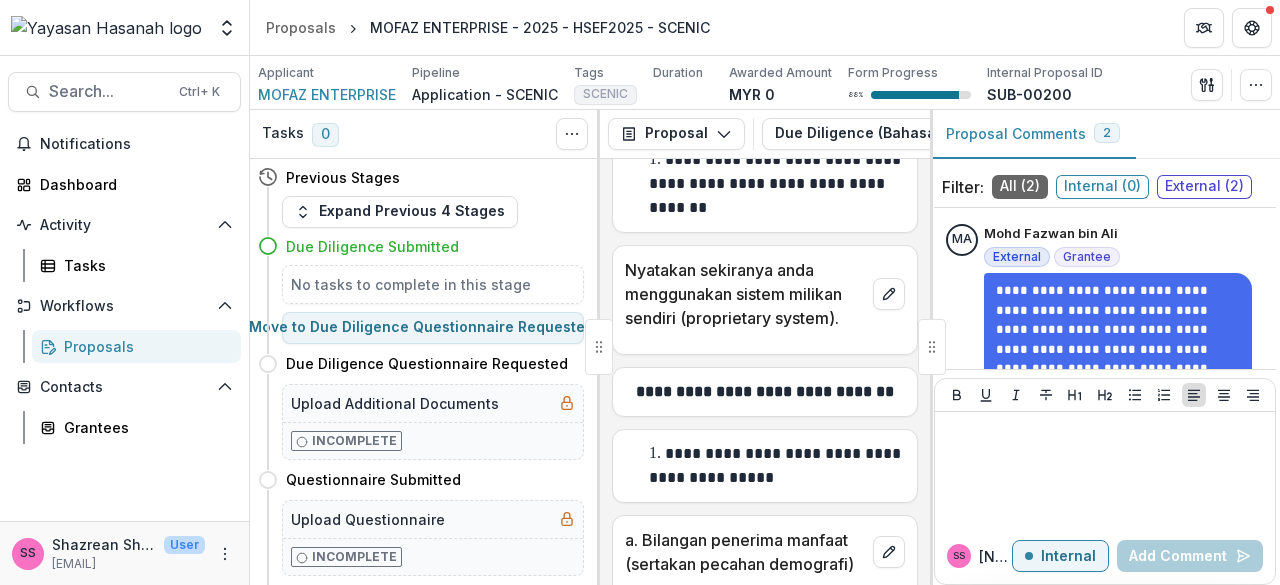 click on "**********" at bounding box center (777, 183) 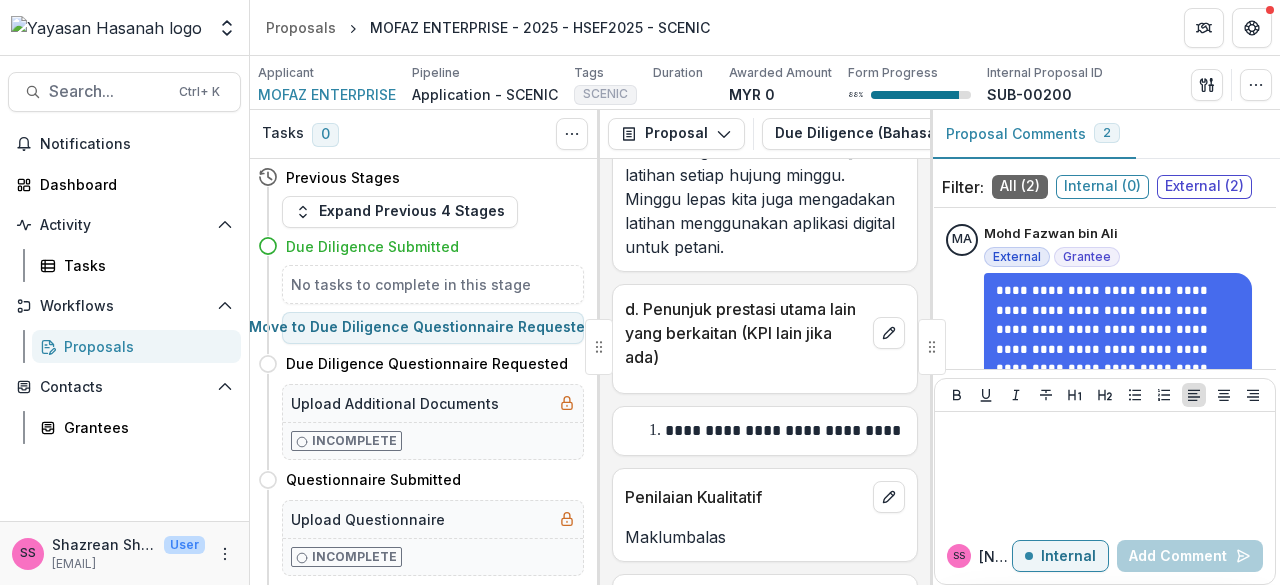 scroll, scrollTop: 10000, scrollLeft: 0, axis: vertical 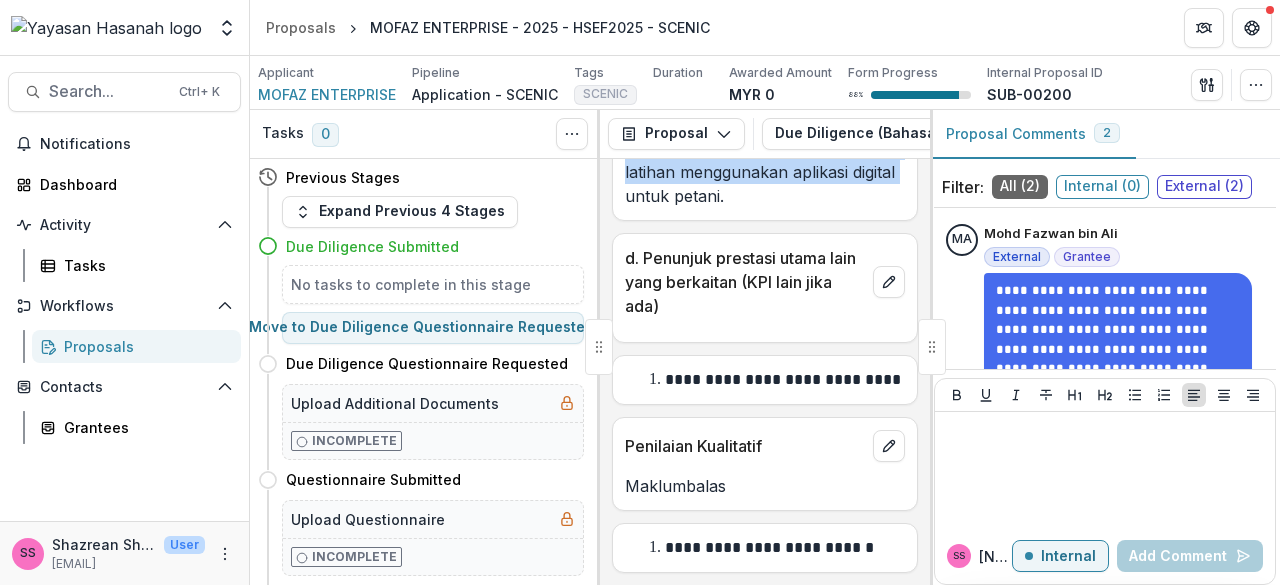 drag, startPoint x: 717, startPoint y: 409, endPoint x: 636, endPoint y: 286, distance: 147.27525 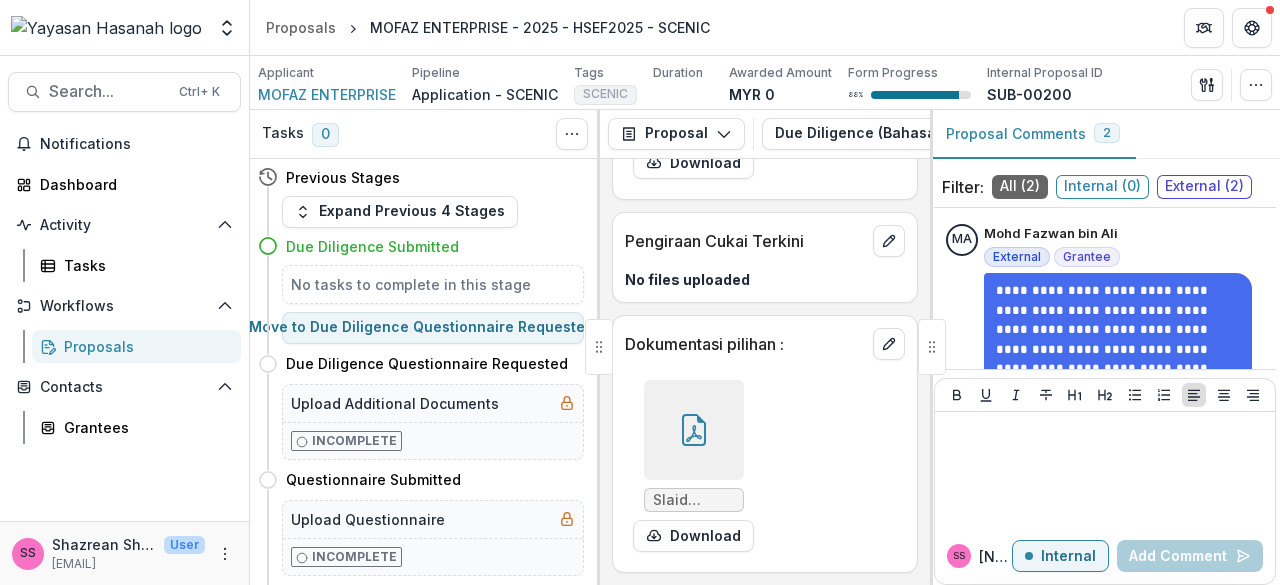 scroll, scrollTop: 16420, scrollLeft: 0, axis: vertical 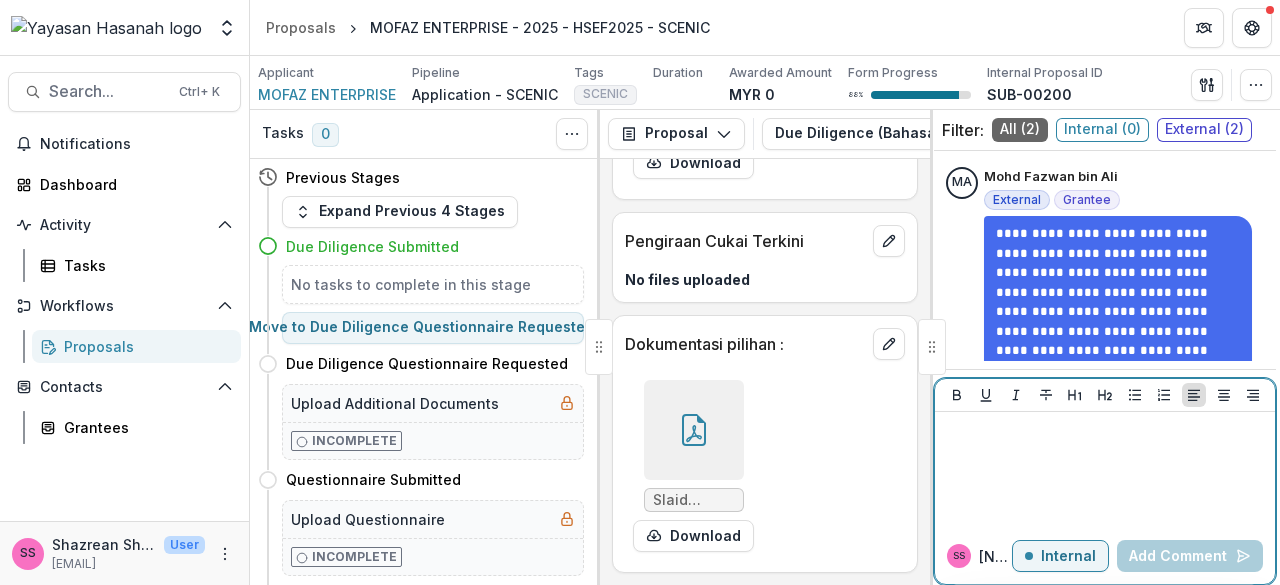 click at bounding box center (1105, 470) 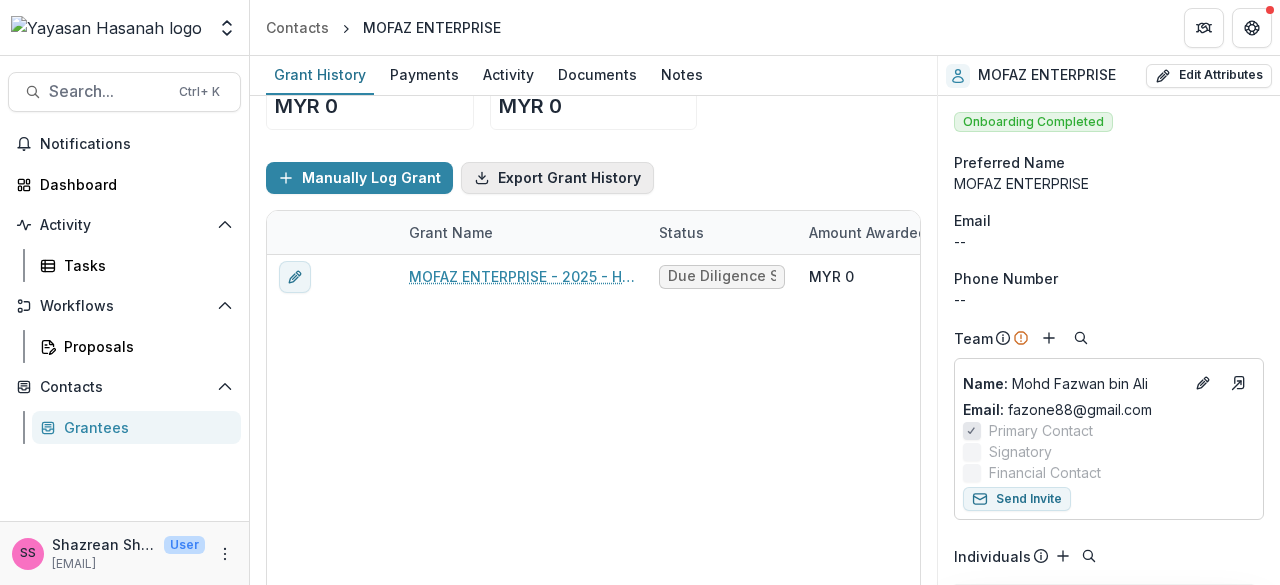 scroll, scrollTop: 0, scrollLeft: 0, axis: both 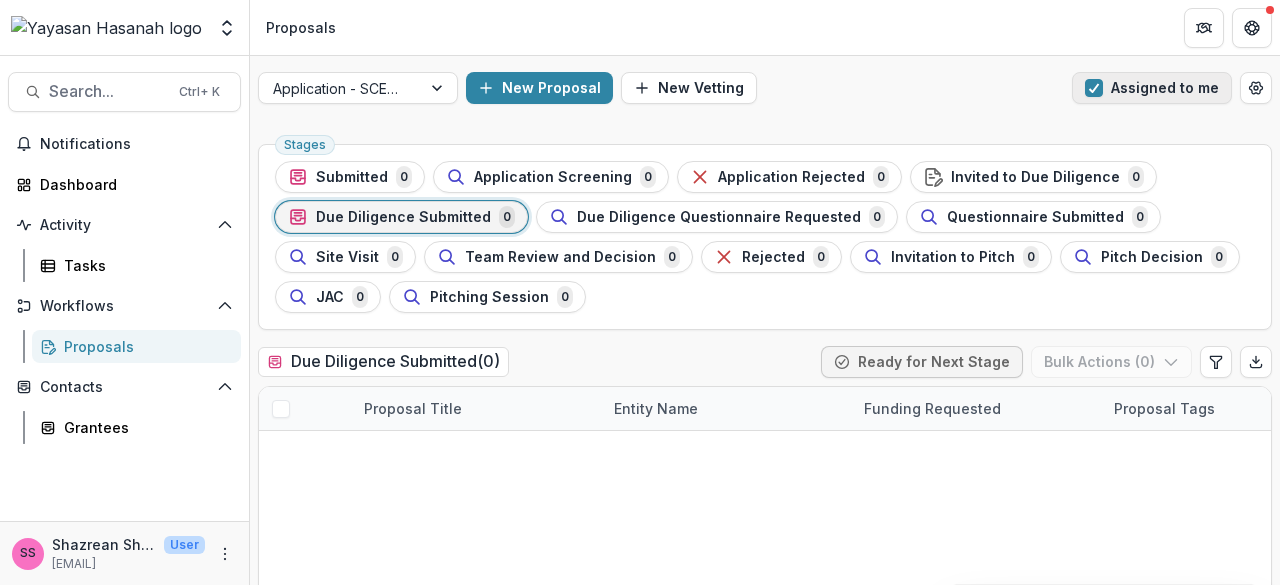 click on "Assigned to me" at bounding box center [1152, 88] 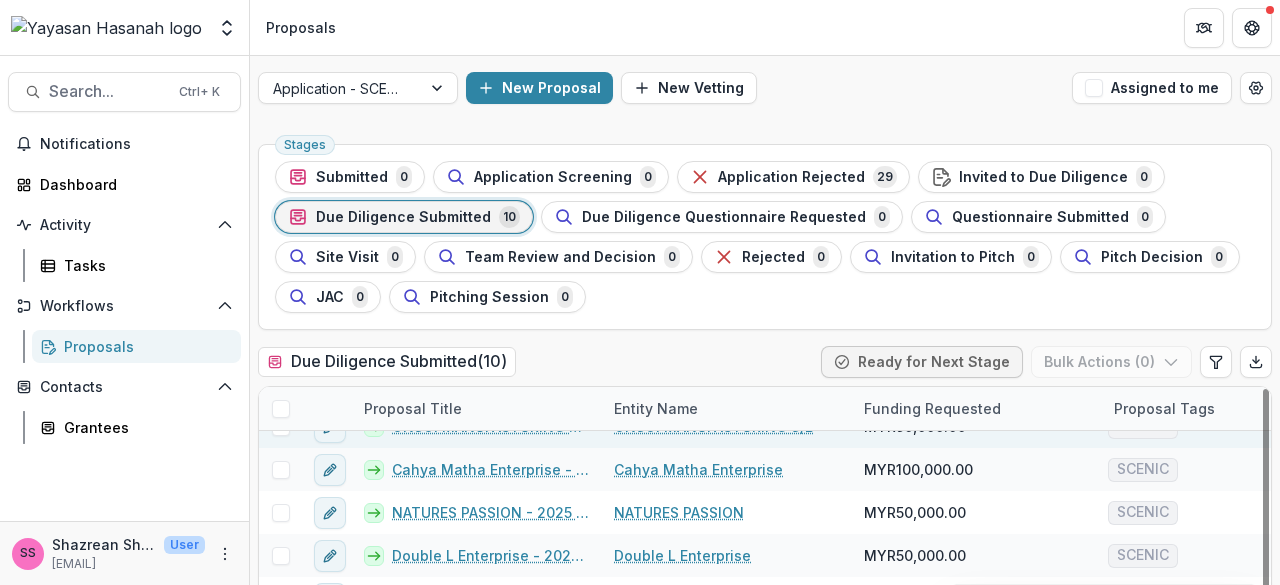 scroll, scrollTop: 114, scrollLeft: 0, axis: vertical 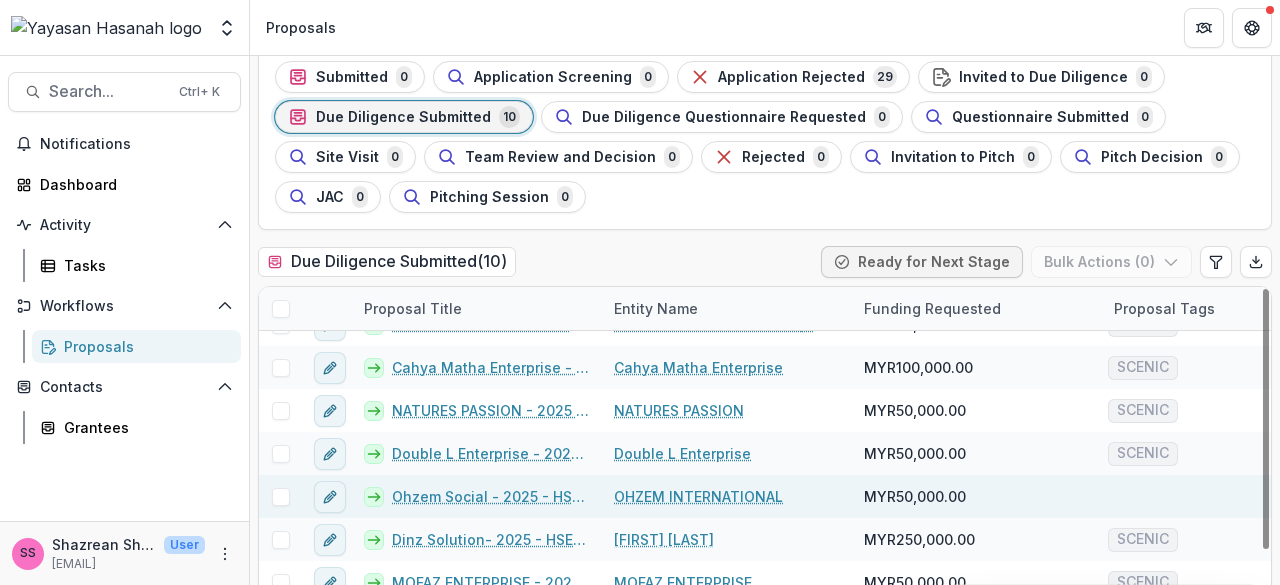 click on "Ohzem Social - 2025 - HSEF2025 - SCENIC (1)" at bounding box center [491, 496] 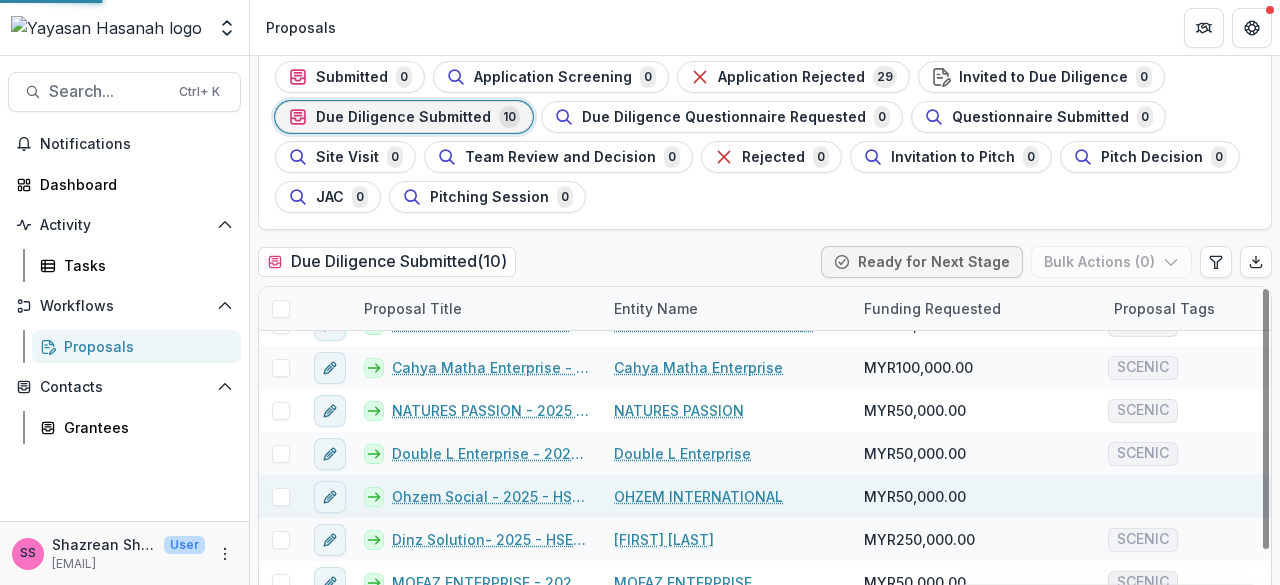 scroll, scrollTop: 0, scrollLeft: 0, axis: both 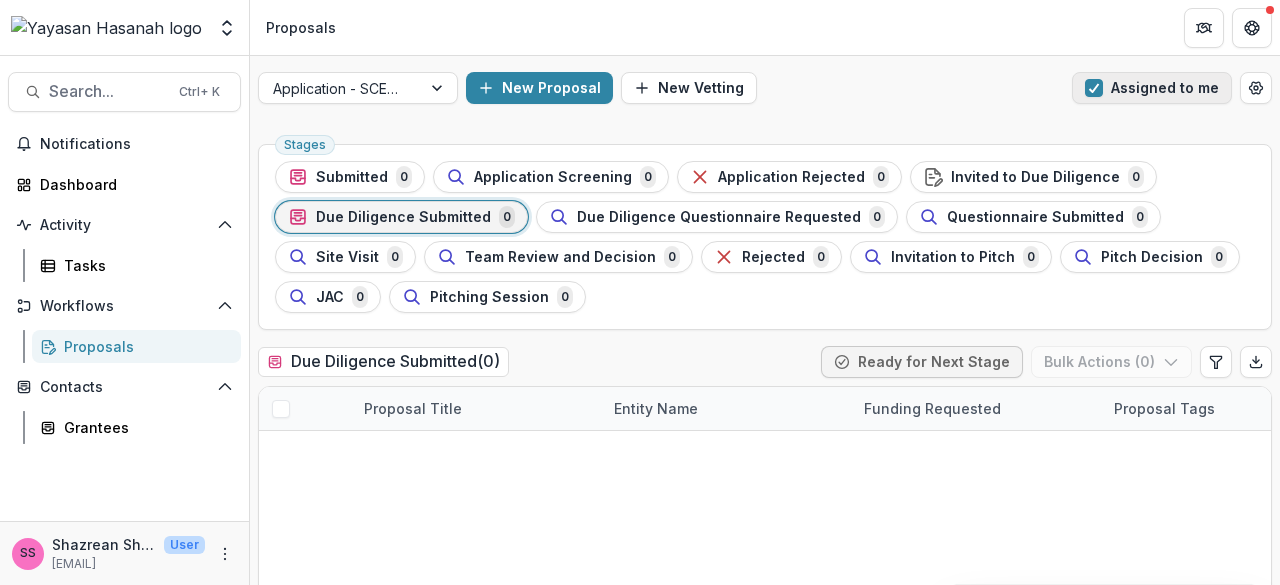 click on "Assigned to me" at bounding box center (1152, 88) 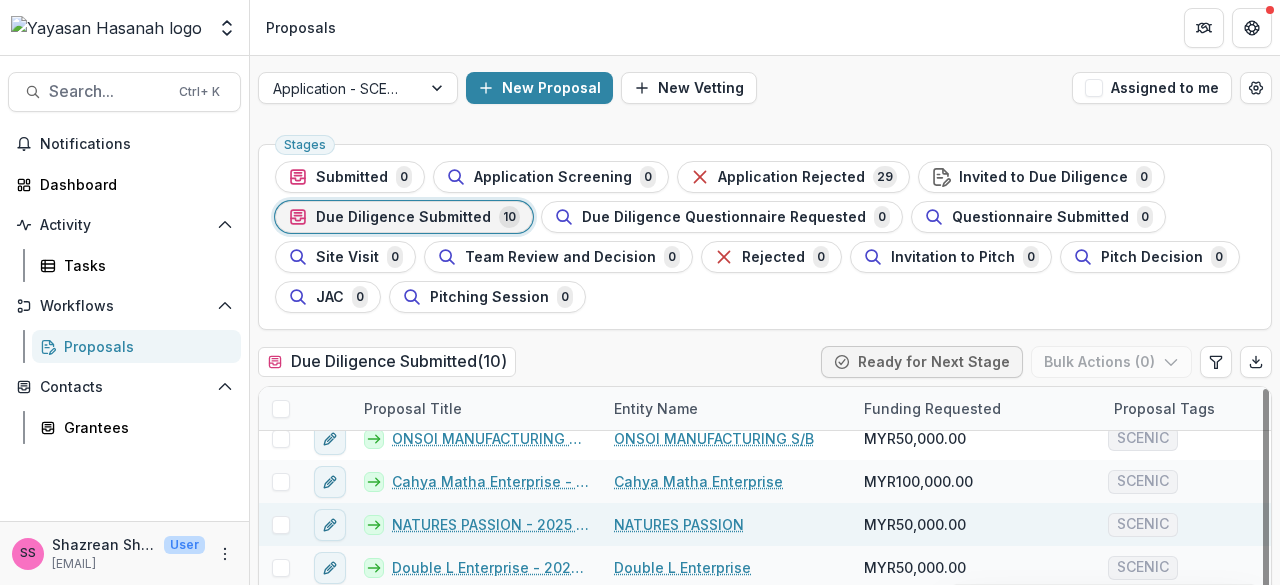 scroll, scrollTop: 114, scrollLeft: 0, axis: vertical 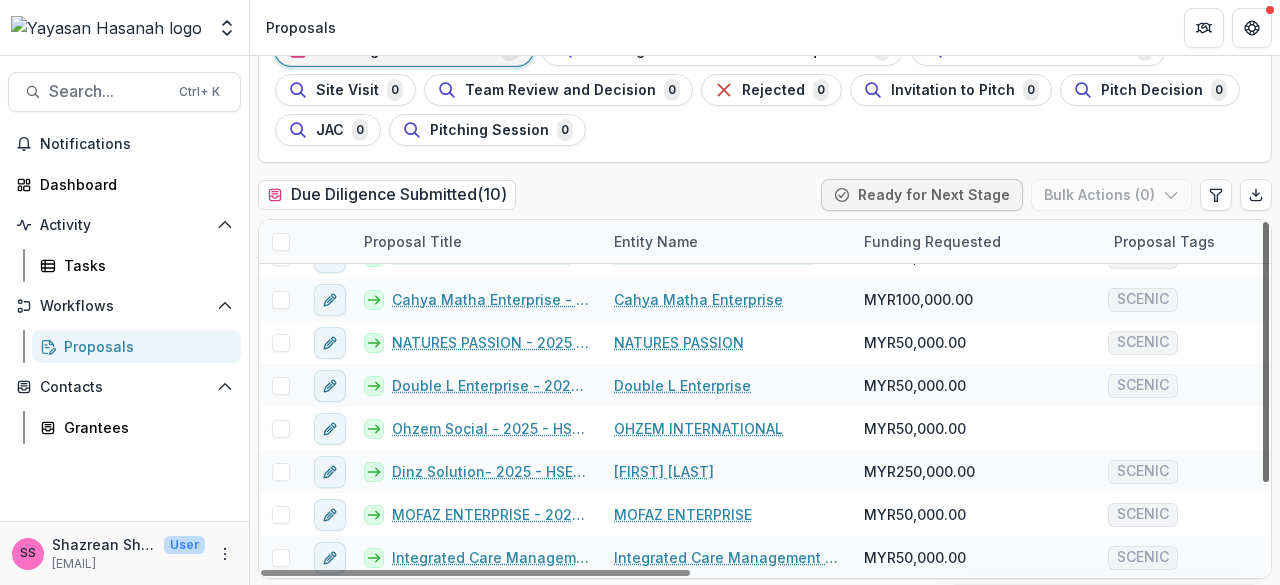 click at bounding box center (1266, 352) 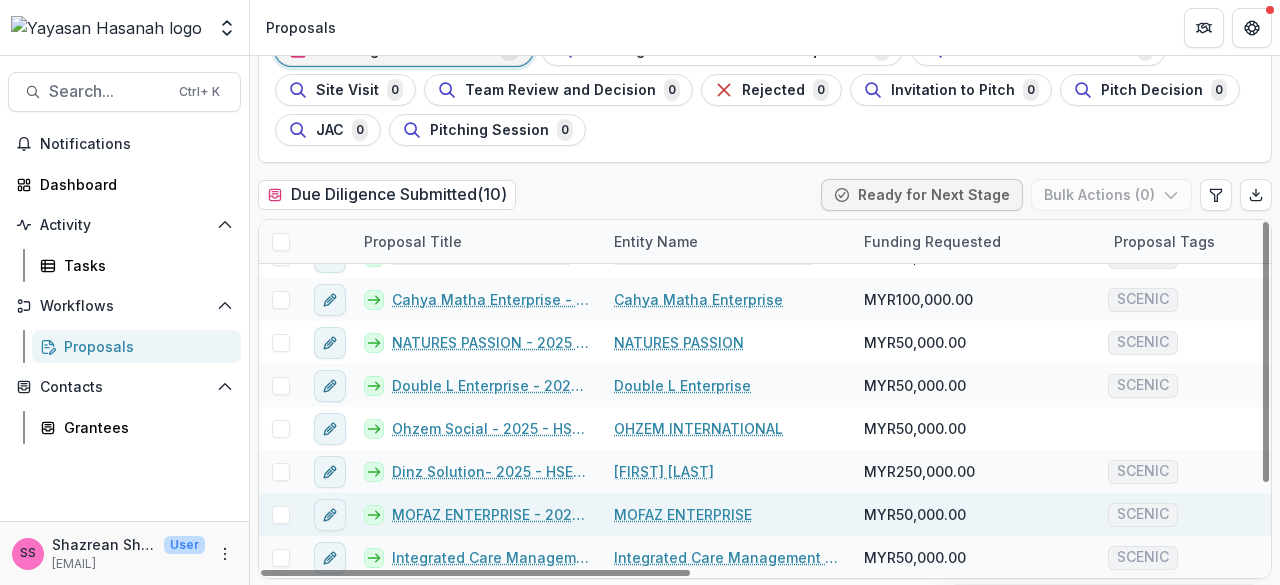 click on "MOFAZ ENTERPRISE - 2025 - HSEF2025 - SCENIC" at bounding box center (491, 514) 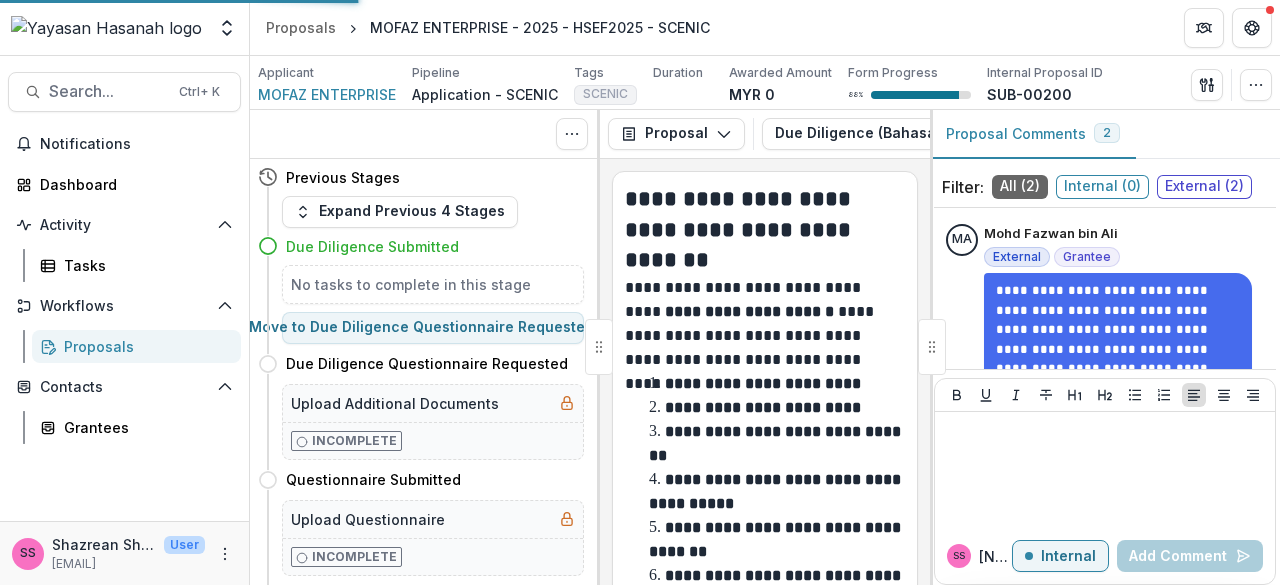 scroll, scrollTop: 0, scrollLeft: 0, axis: both 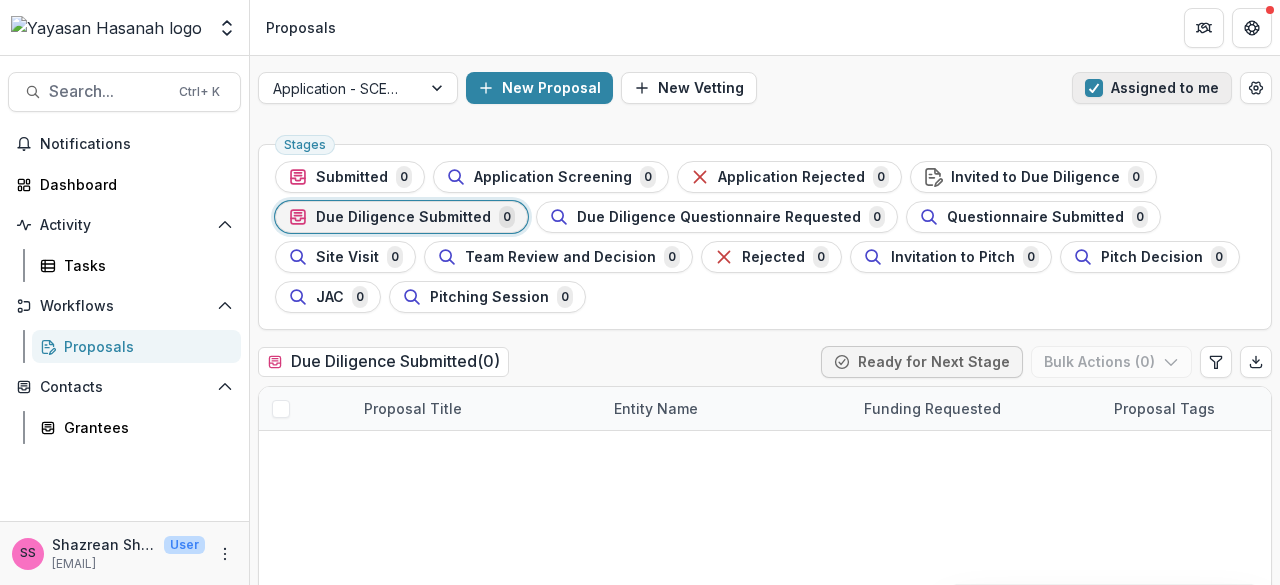 click at bounding box center [1094, 88] 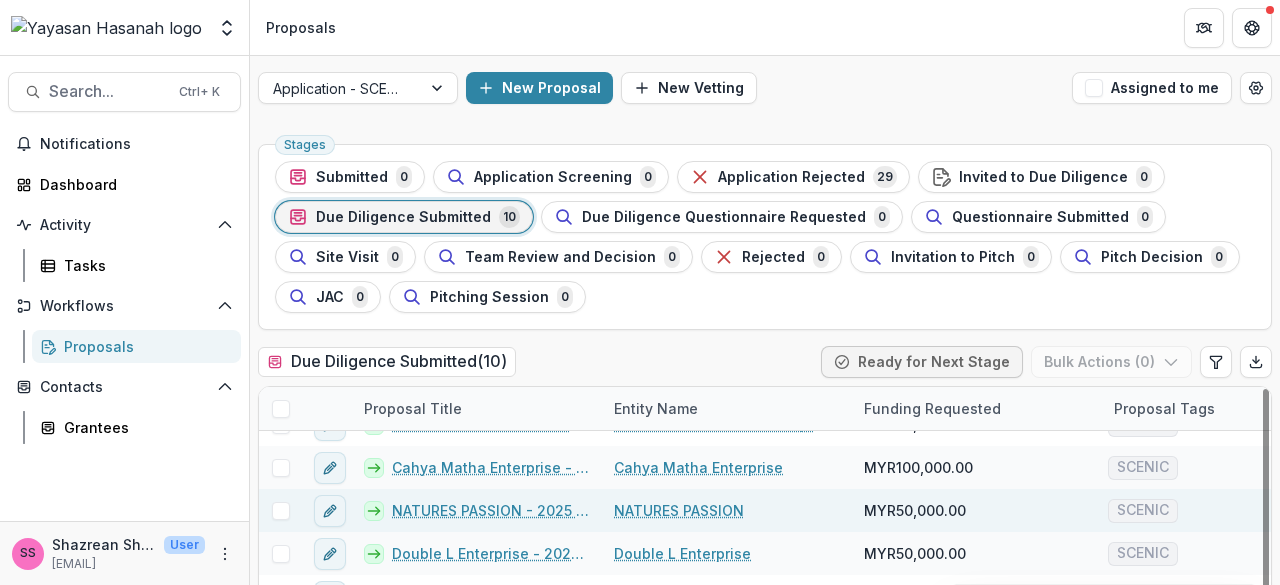 scroll, scrollTop: 0, scrollLeft: 0, axis: both 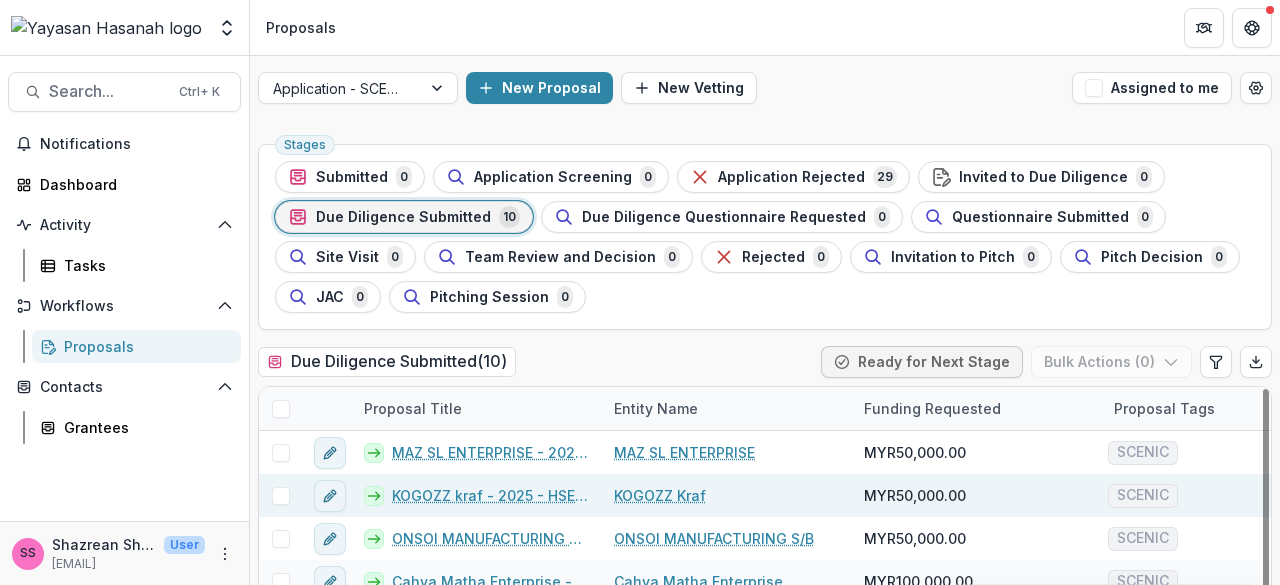 click on "KOGOZZ kraf - 2025 - HSEF2025 - SCENIC" at bounding box center [491, 495] 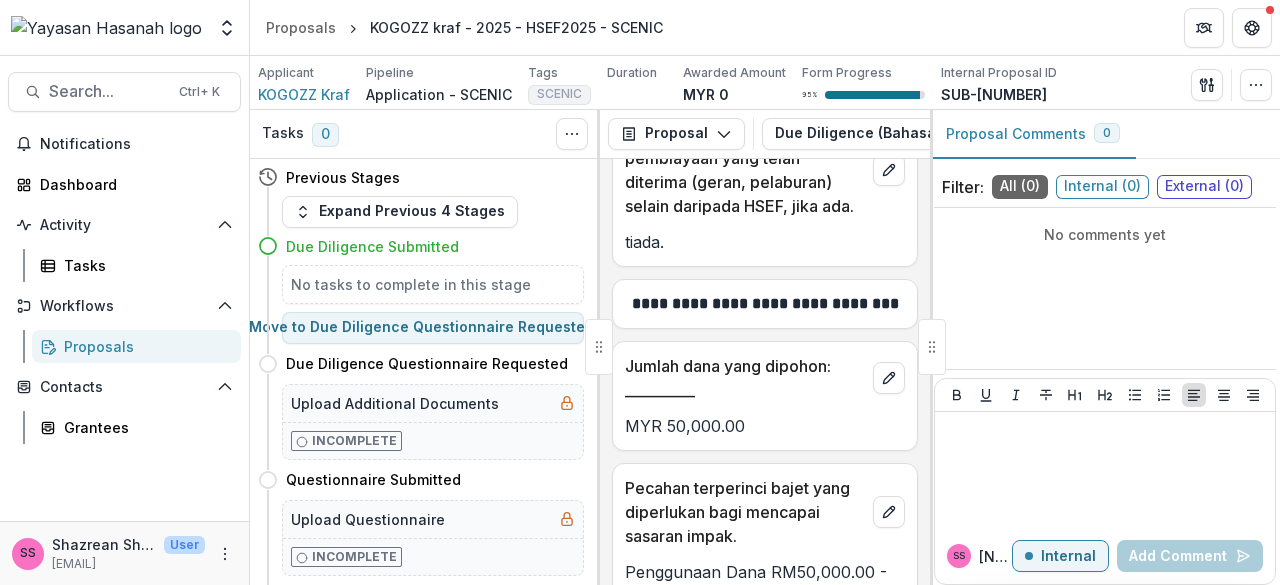 scroll, scrollTop: 16200, scrollLeft: 0, axis: vertical 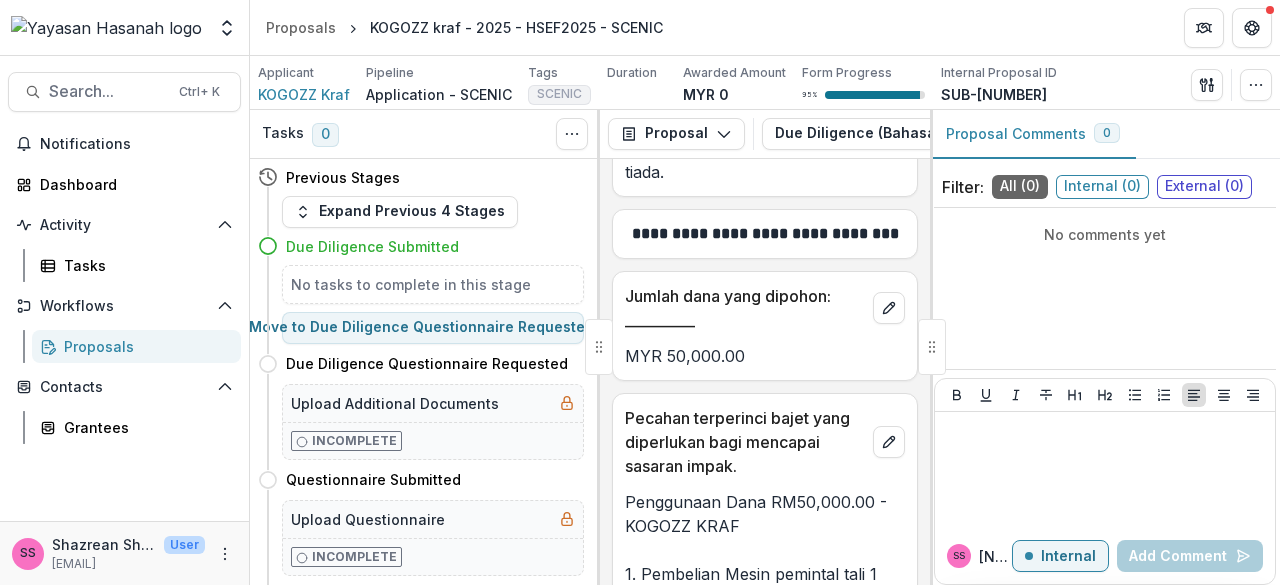 drag, startPoint x: 804, startPoint y: 346, endPoint x: 760, endPoint y: 348, distance: 44.04543 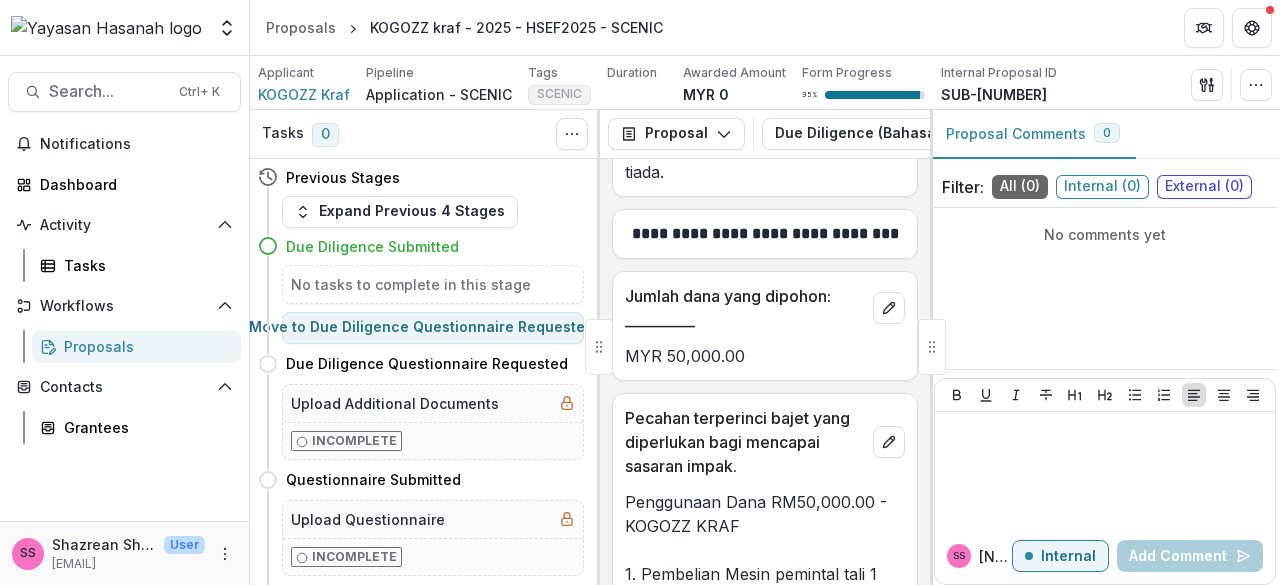 click on "Sila nyatakan jumlah hasil (revenue) tahunan untuk tiga tahun yang lalu. 2024 2023 2022 10727.00 3580.80 belum beroperasi" at bounding box center (765, -85) 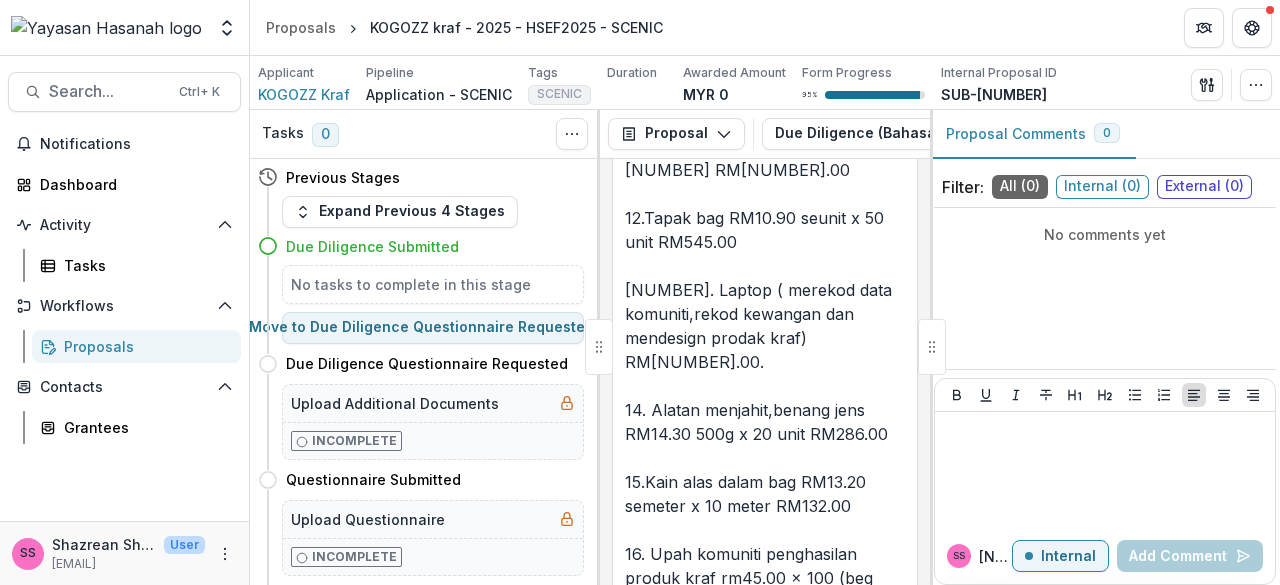scroll, scrollTop: 17500, scrollLeft: 0, axis: vertical 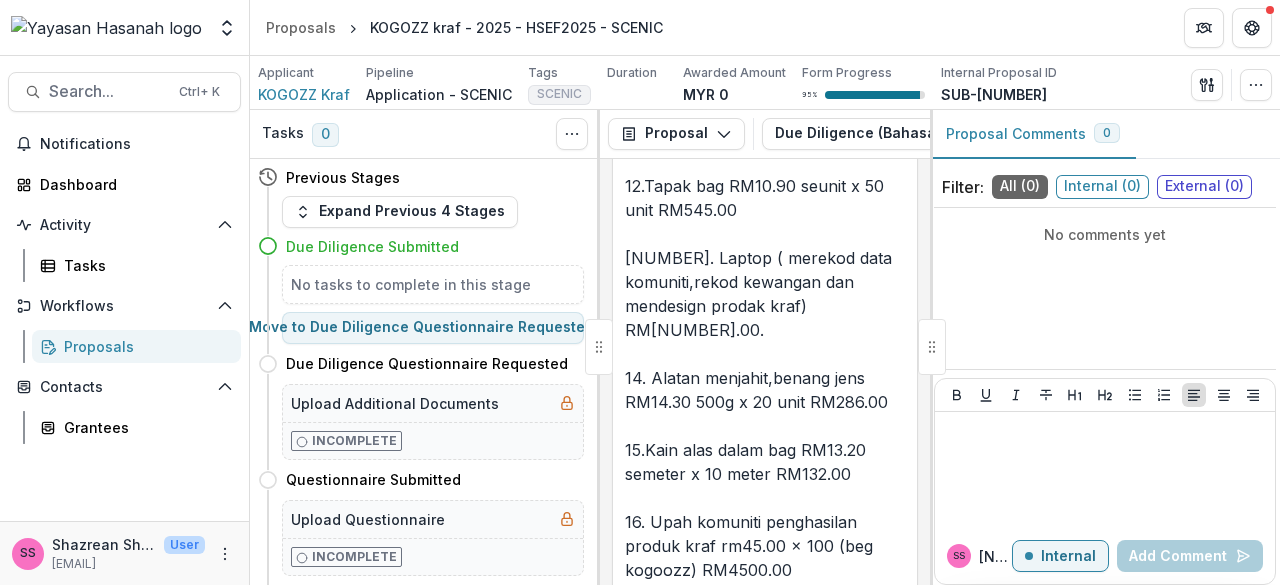 drag, startPoint x: 828, startPoint y: 288, endPoint x: 642, endPoint y: 259, distance: 188.24718 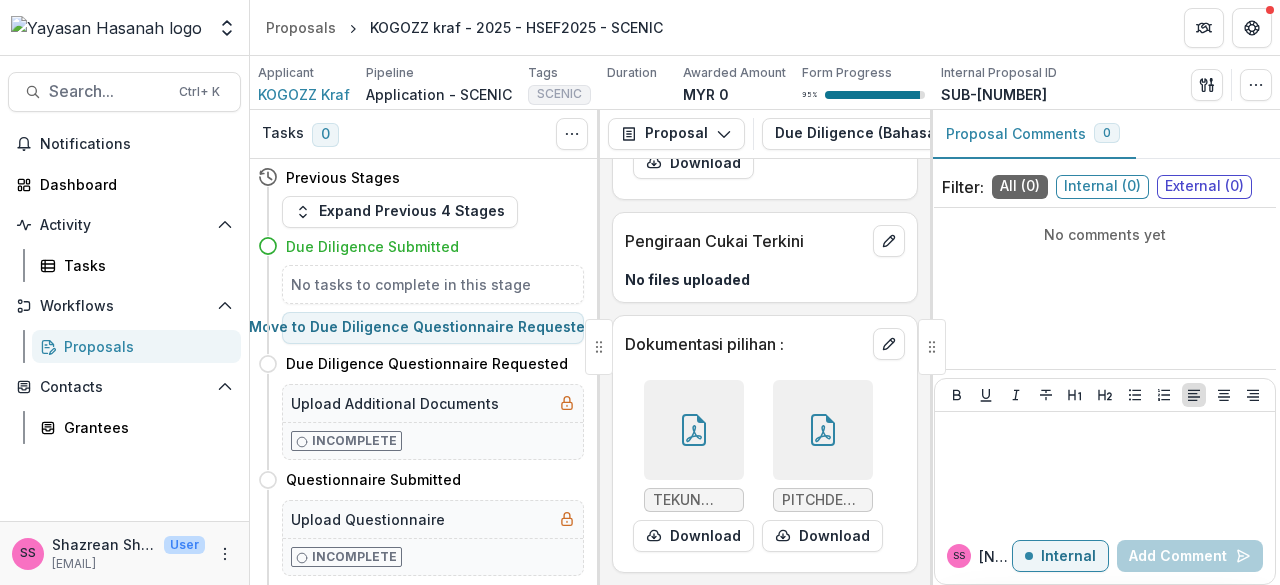 scroll, scrollTop: 23172, scrollLeft: 0, axis: vertical 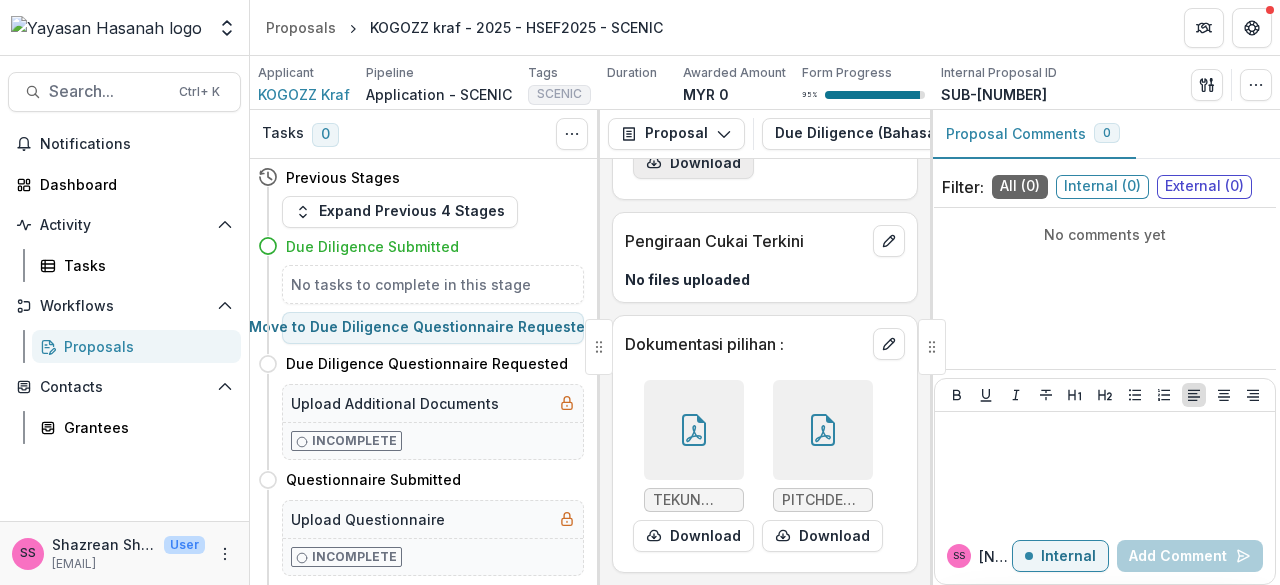 click on "Download" at bounding box center (693, 163) 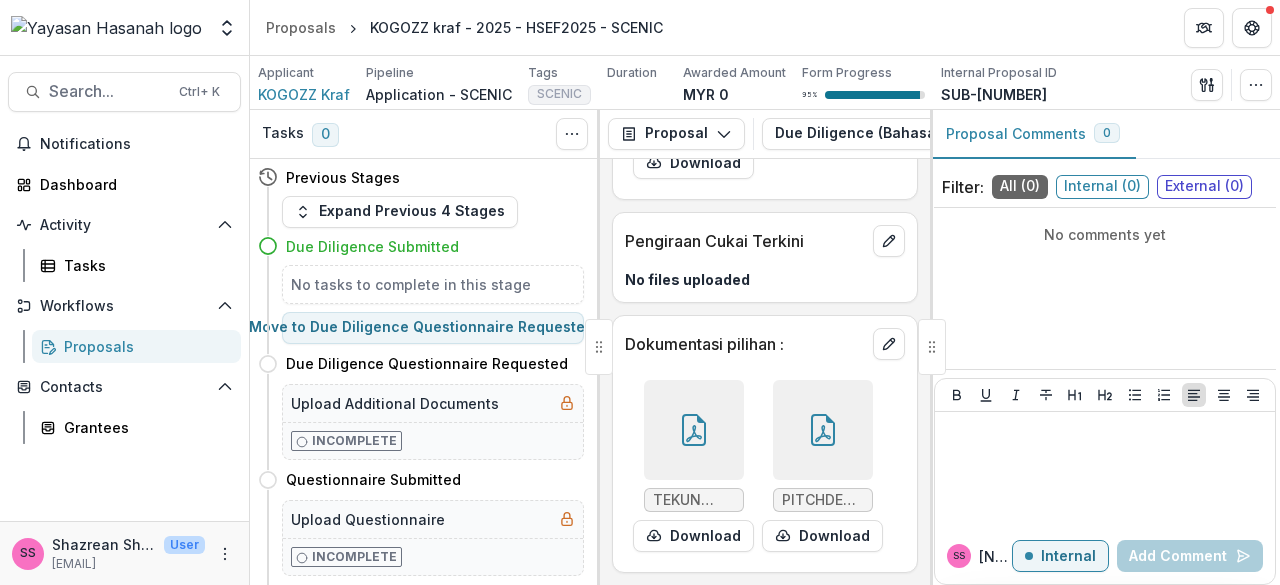 click 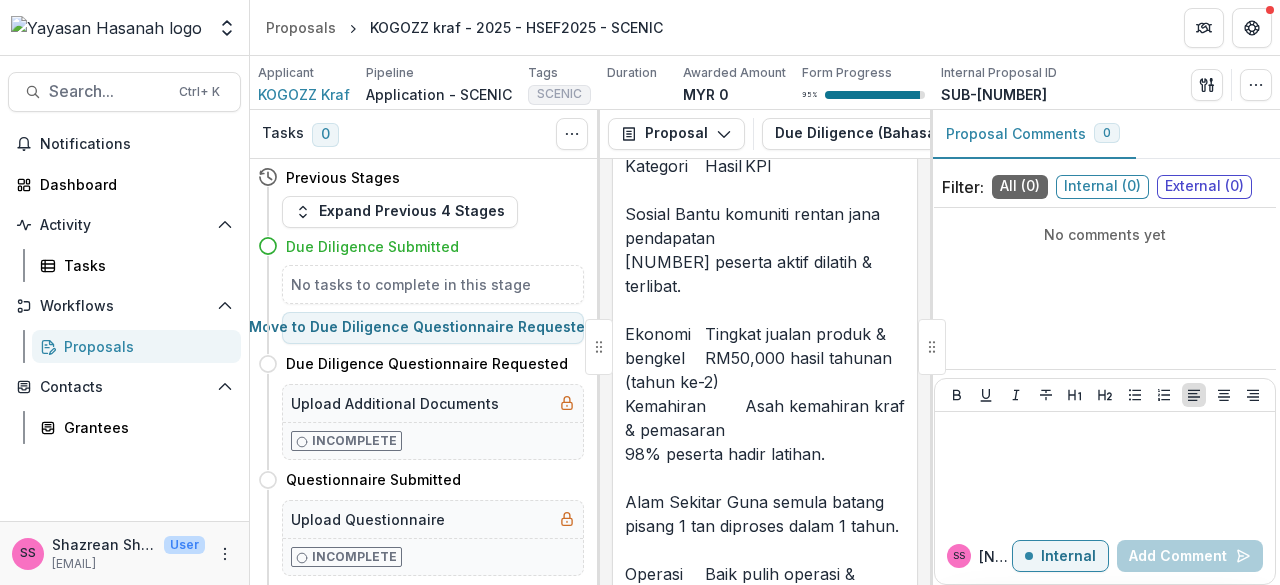 scroll, scrollTop: 18472, scrollLeft: 0, axis: vertical 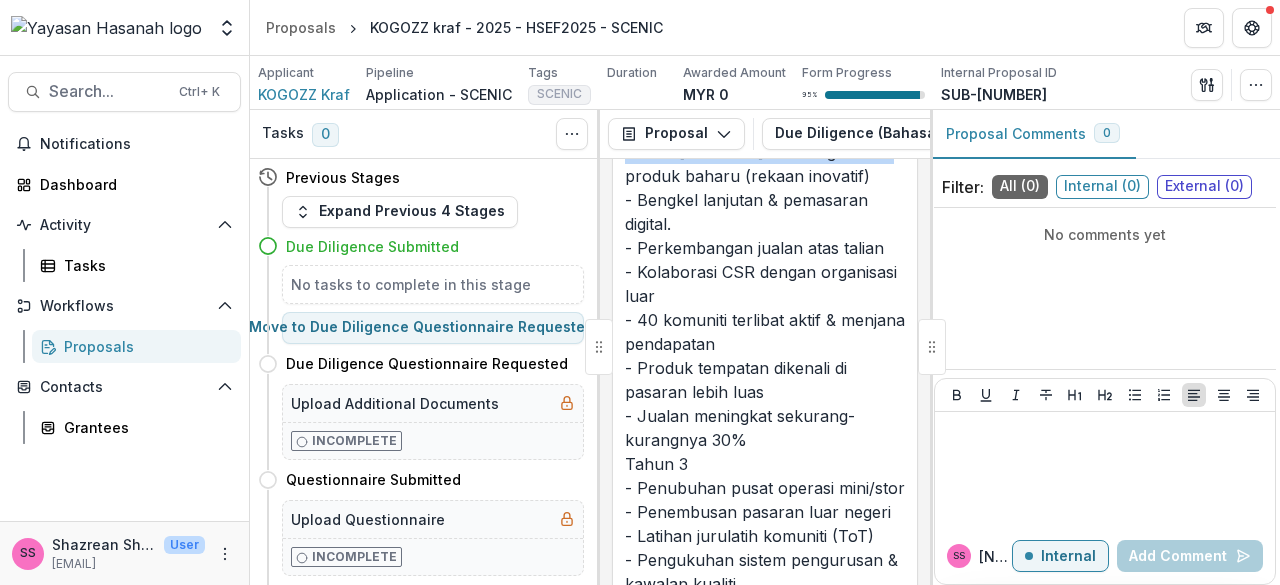 drag, startPoint x: 922, startPoint y: 478, endPoint x: 852, endPoint y: 184, distance: 302.21848 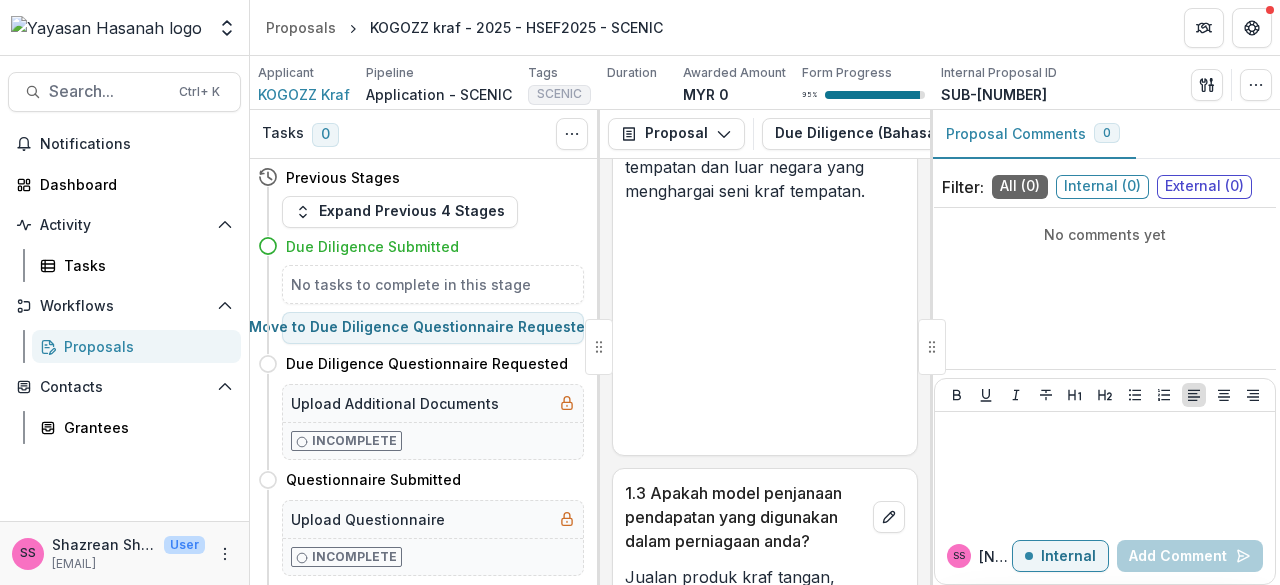 scroll, scrollTop: 0, scrollLeft: 0, axis: both 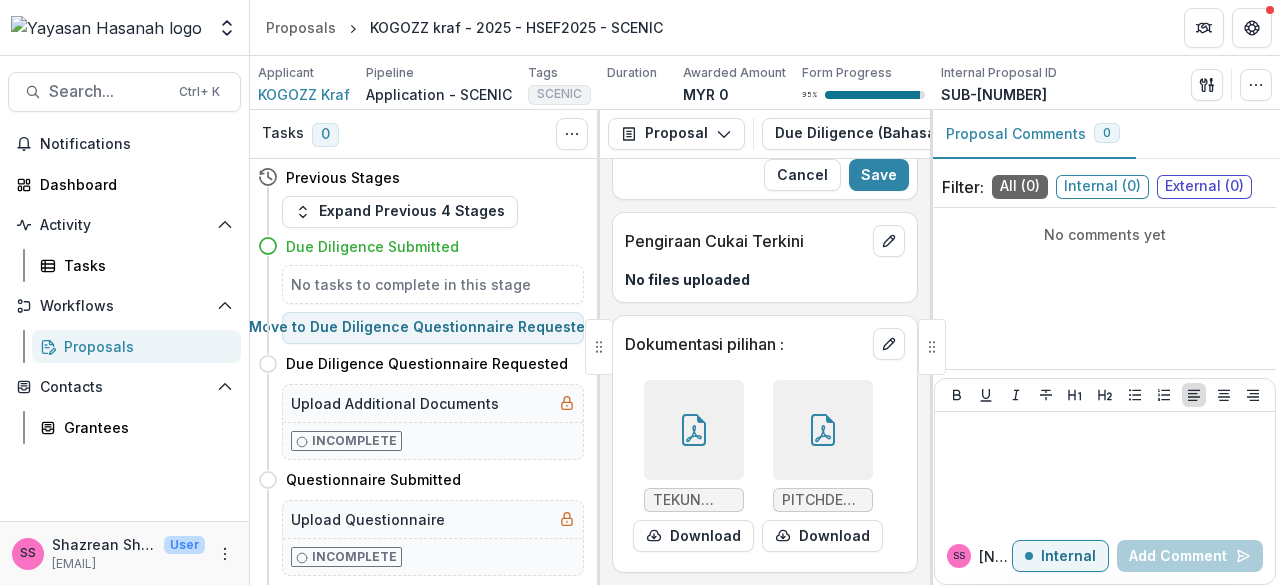 click at bounding box center (694, 430) 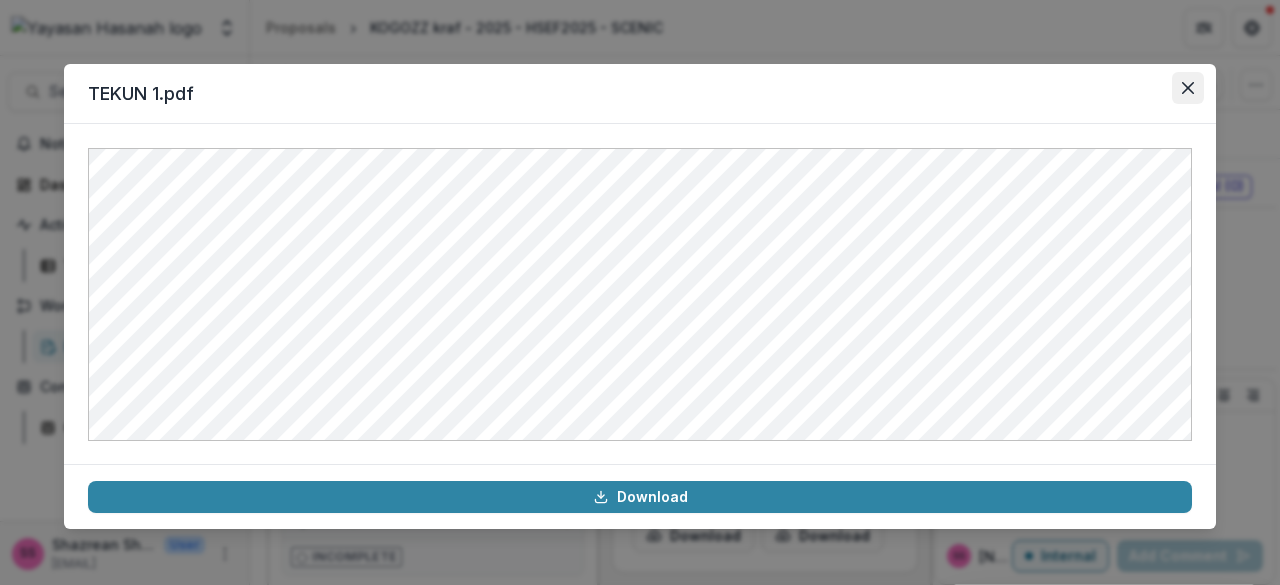 click 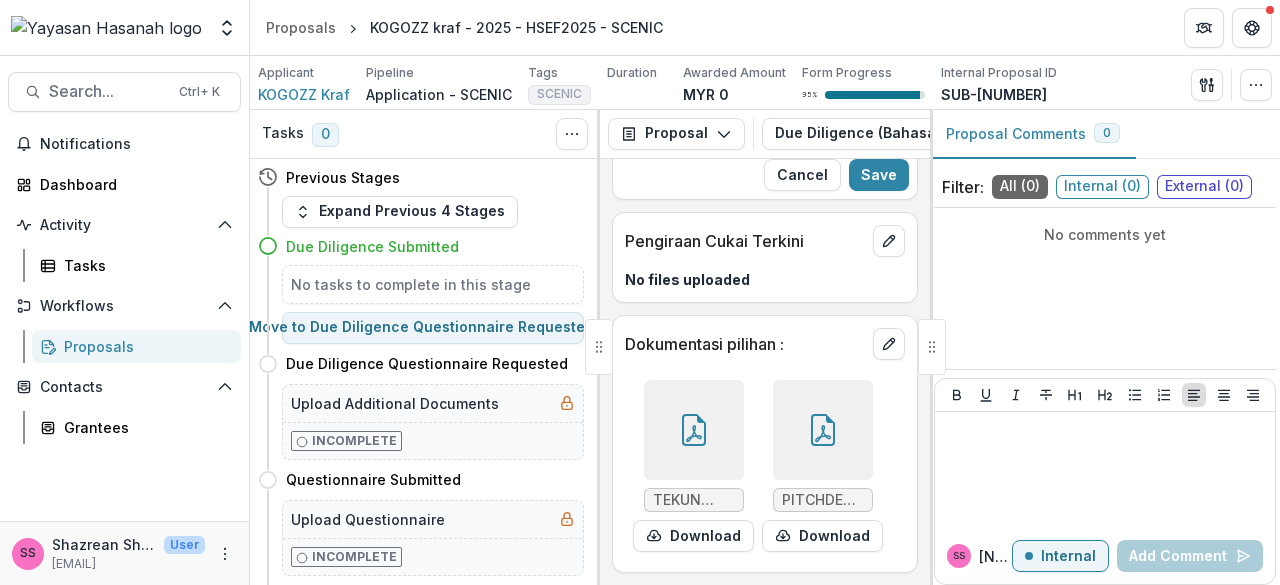 scroll, scrollTop: 23523, scrollLeft: 0, axis: vertical 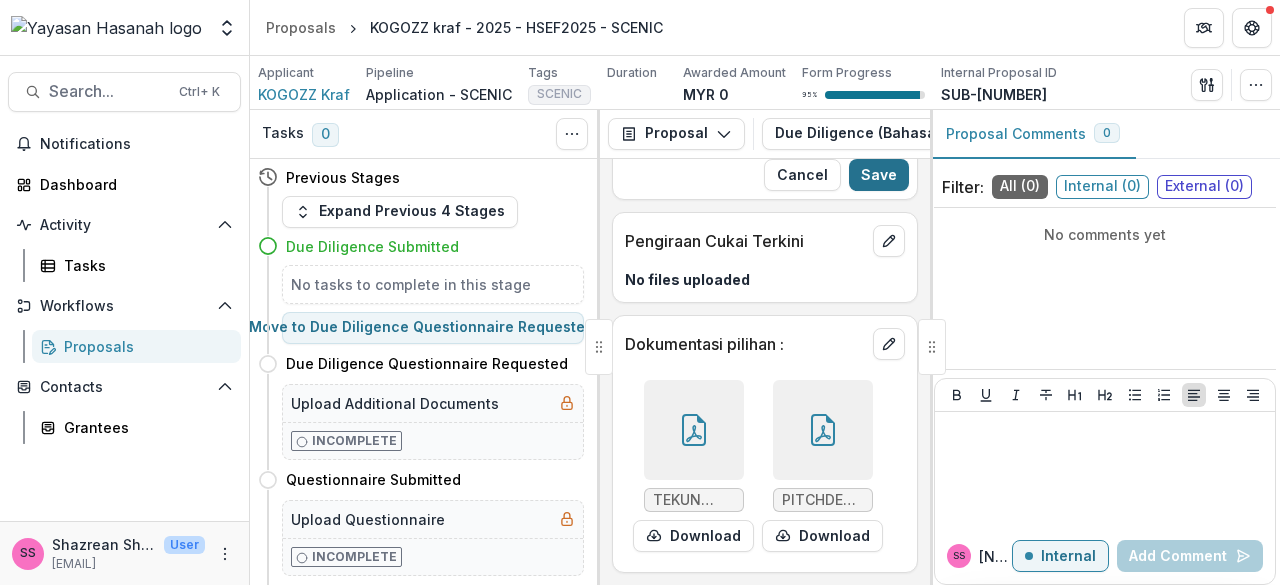 click on "Save" at bounding box center [879, 175] 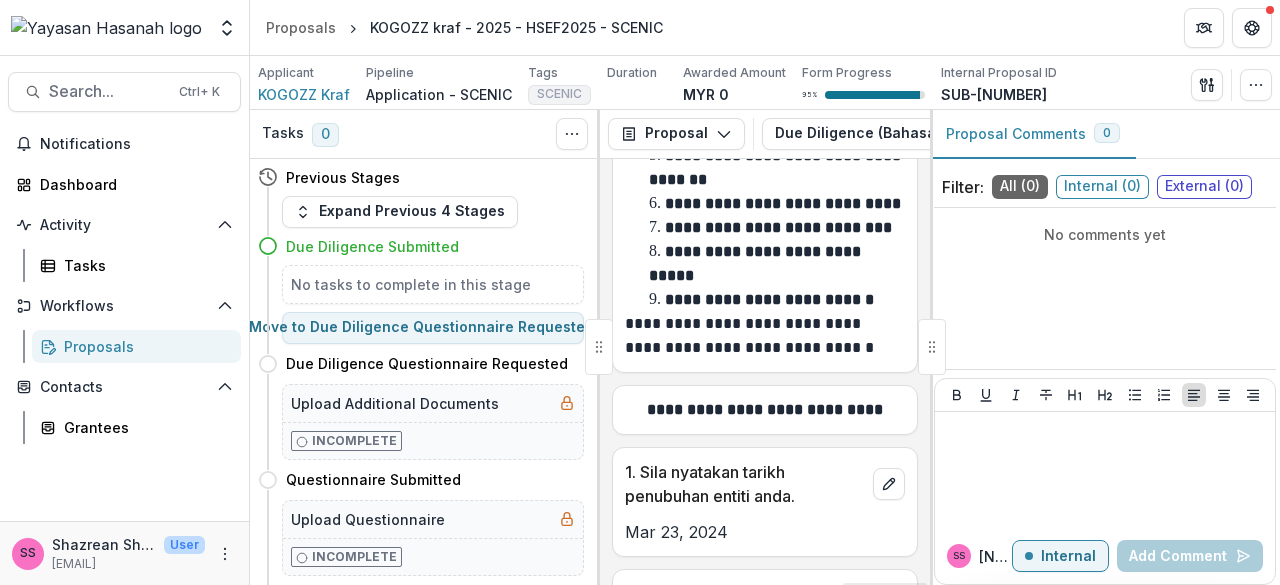 scroll, scrollTop: 0, scrollLeft: 0, axis: both 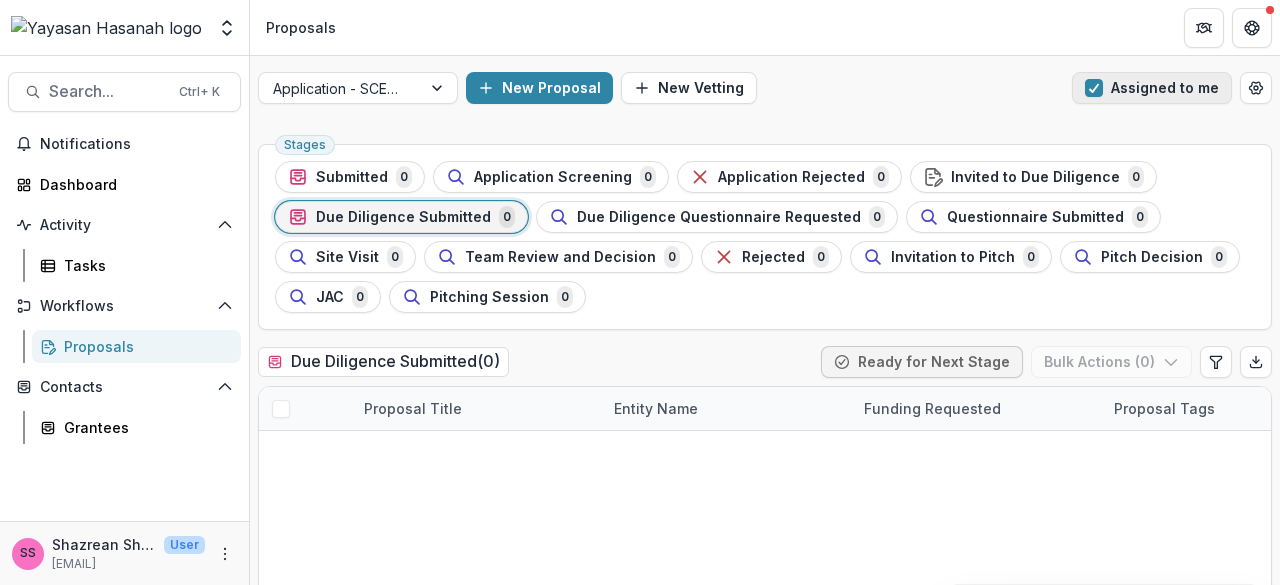 click at bounding box center (1094, 88) 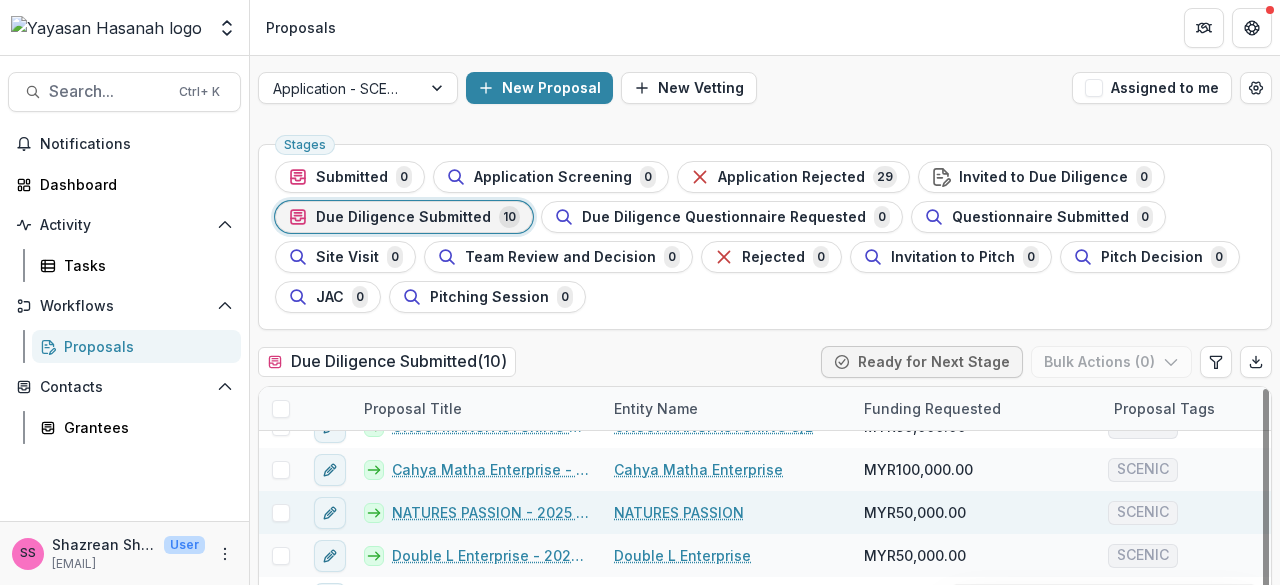 scroll, scrollTop: 114, scrollLeft: 0, axis: vertical 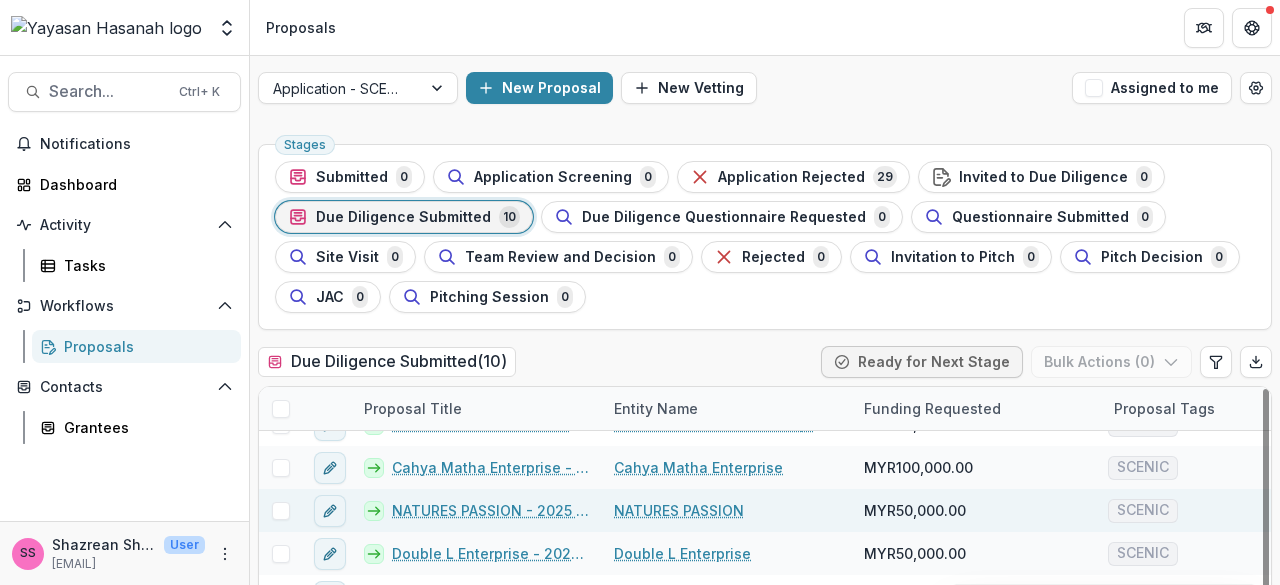 click on "NATURES PASSION - 2025 - HSEF2025 - SCENIC (1)" at bounding box center (491, 510) 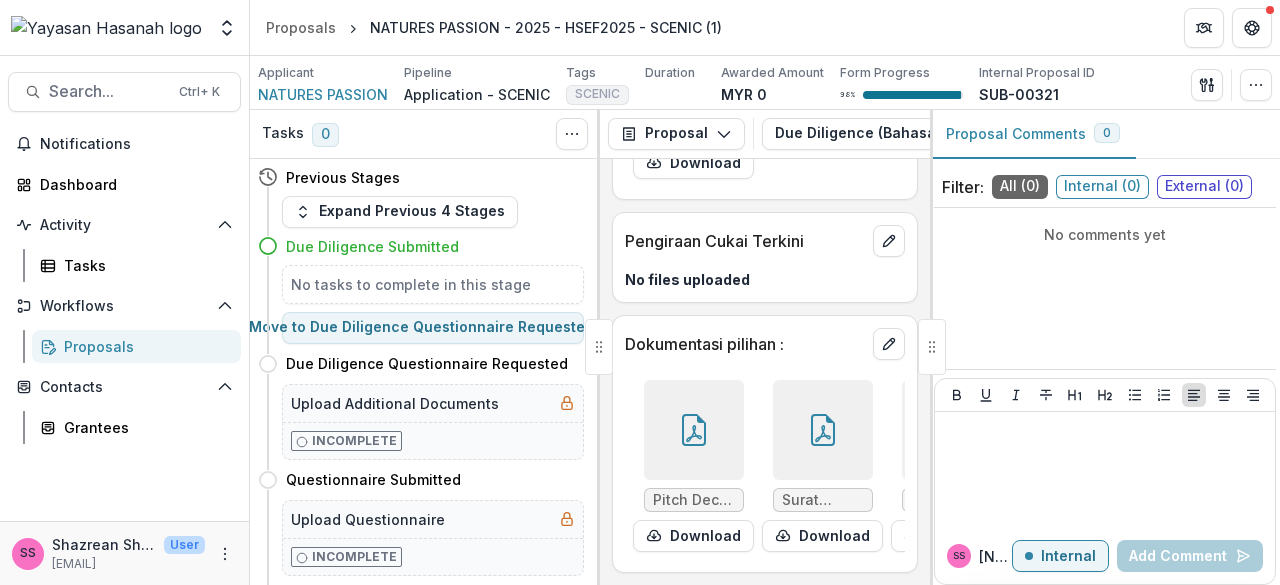scroll, scrollTop: 37172, scrollLeft: 0, axis: vertical 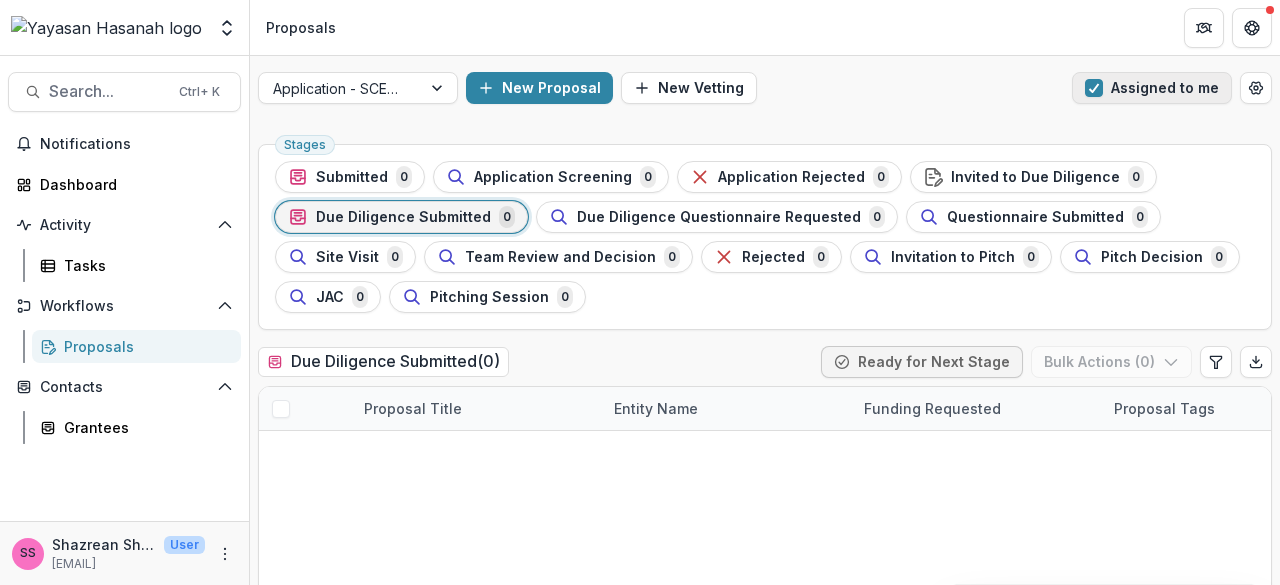 click on "Assigned to me" at bounding box center [1152, 88] 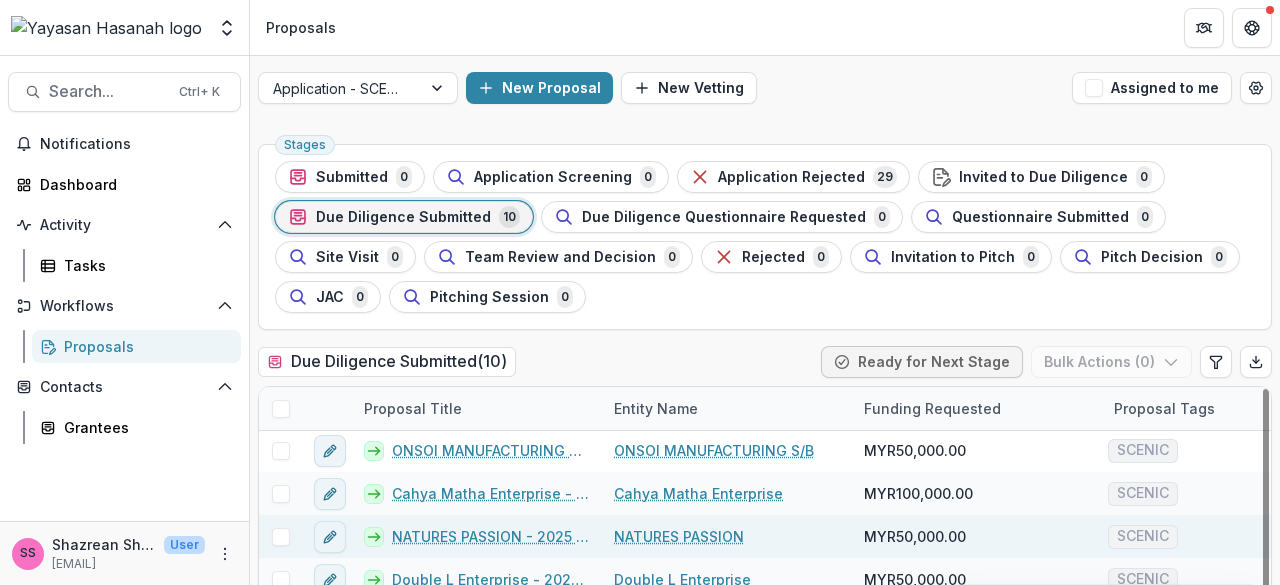 scroll, scrollTop: 114, scrollLeft: 0, axis: vertical 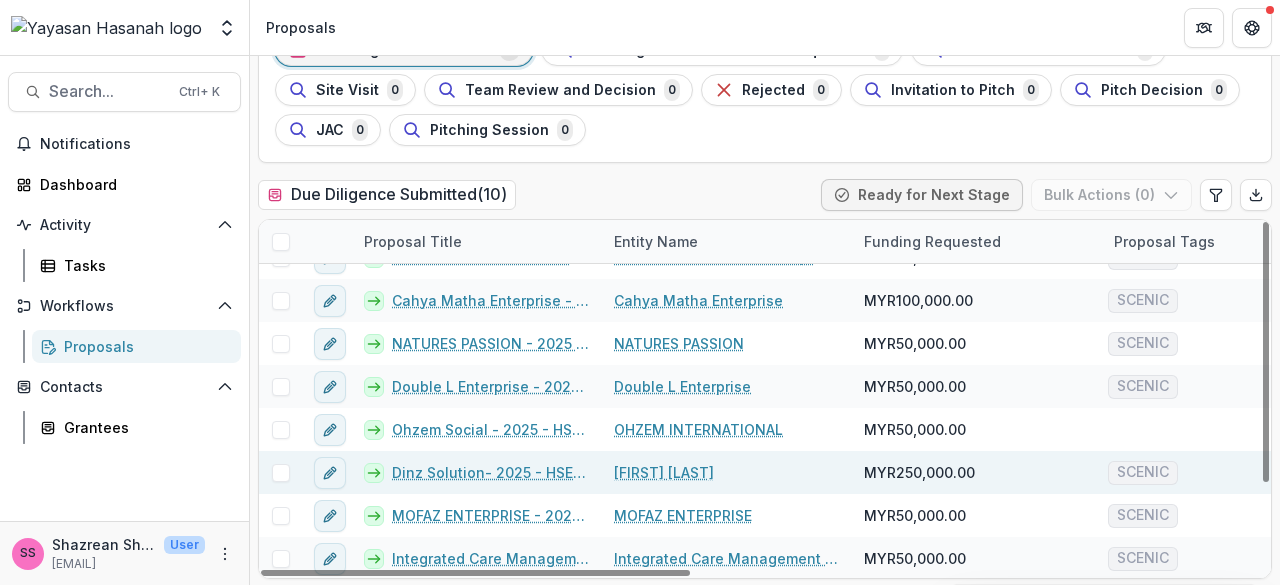 click on "Dinz Solution- 2025 - HSEF2025 - SCENIC" at bounding box center [491, 472] 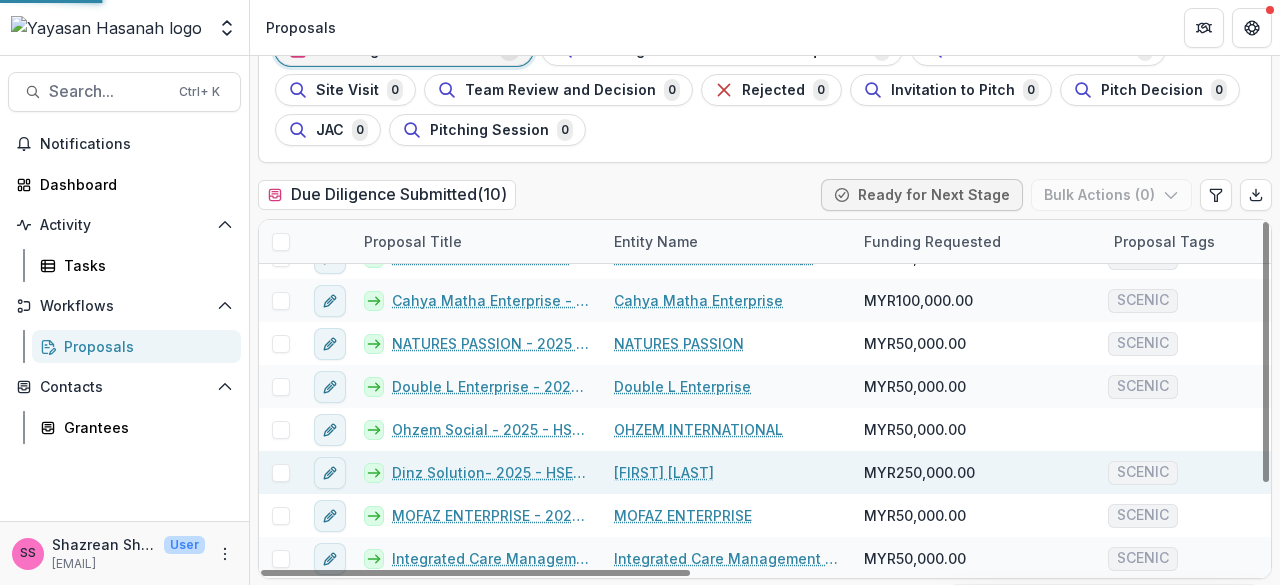 scroll, scrollTop: 0, scrollLeft: 0, axis: both 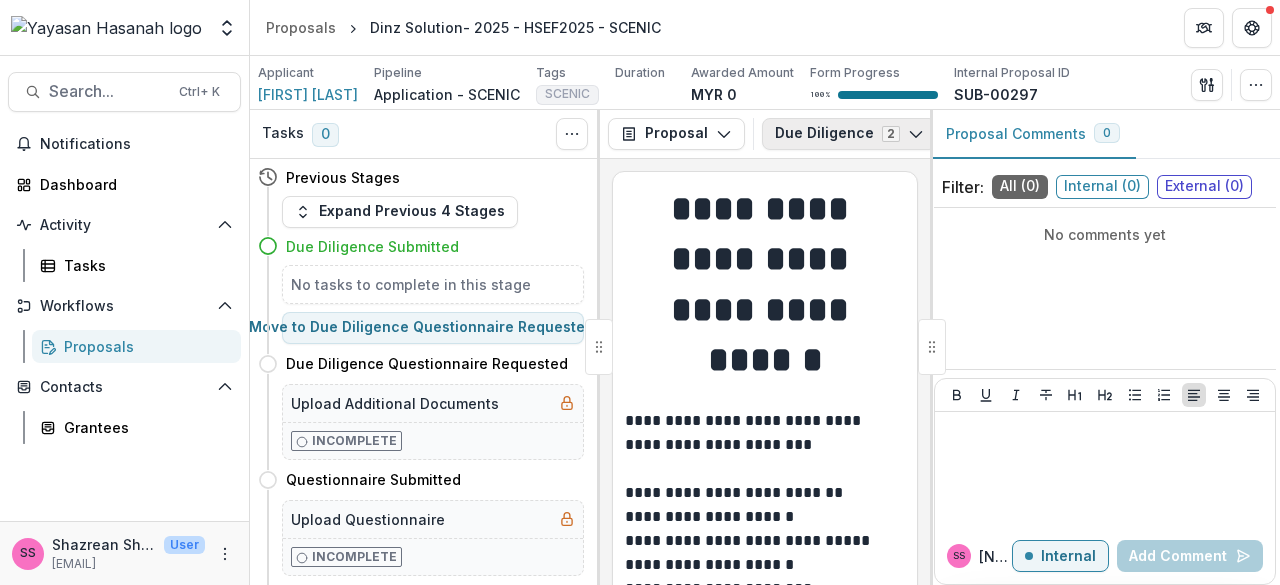 click on "Due Diligence 2" at bounding box center (849, 134) 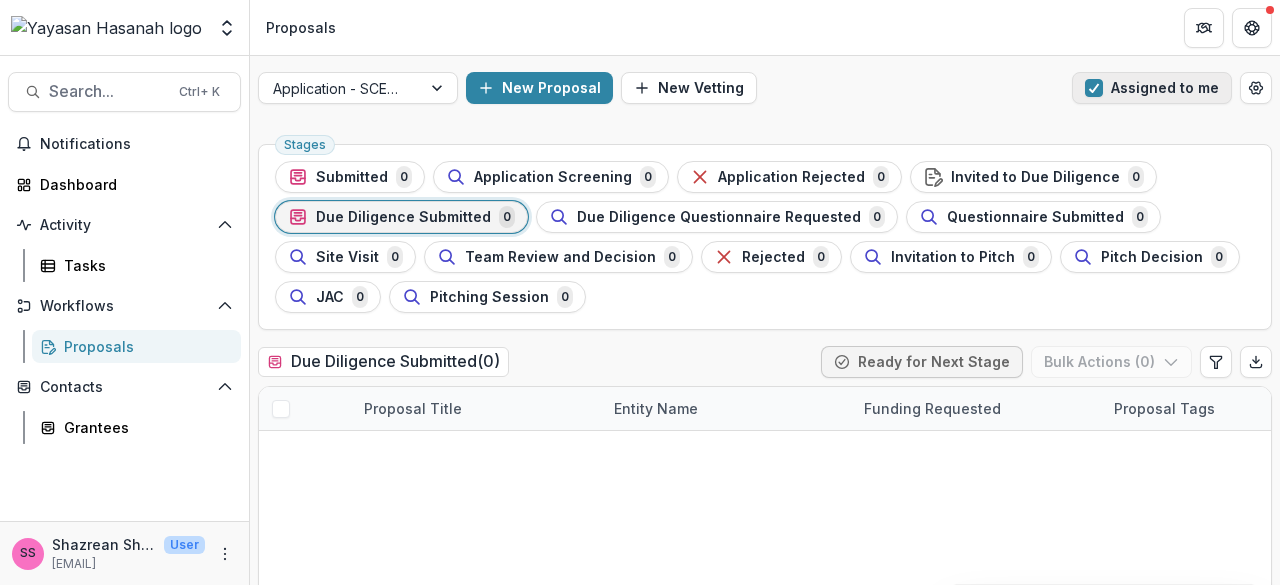 click on "Assigned to me" at bounding box center (1152, 88) 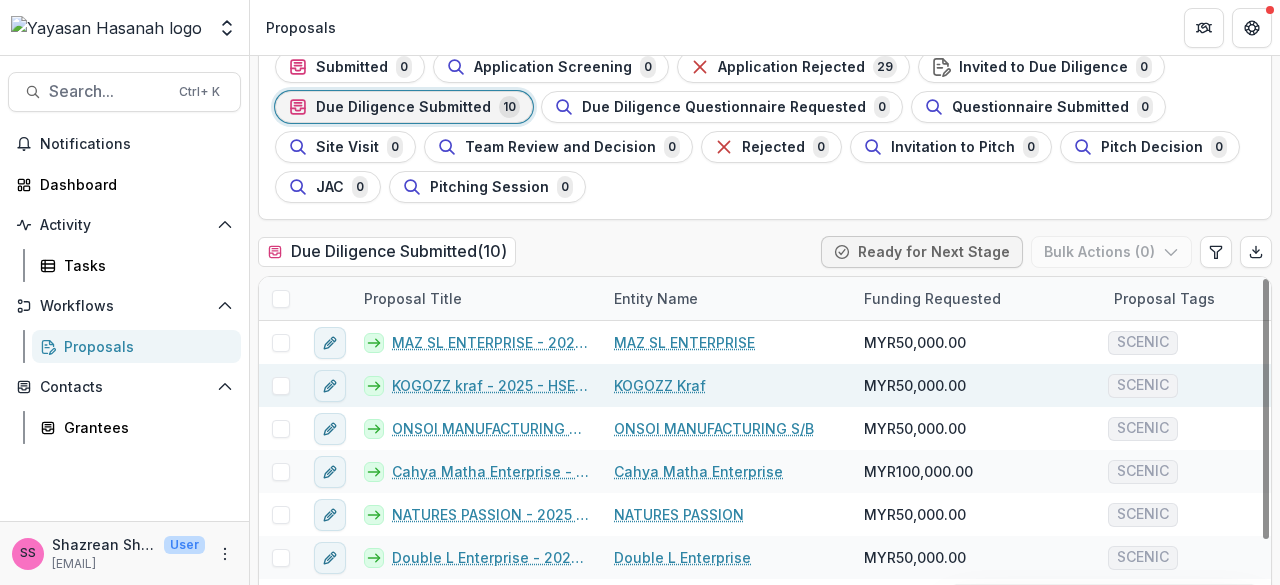 scroll, scrollTop: 167, scrollLeft: 0, axis: vertical 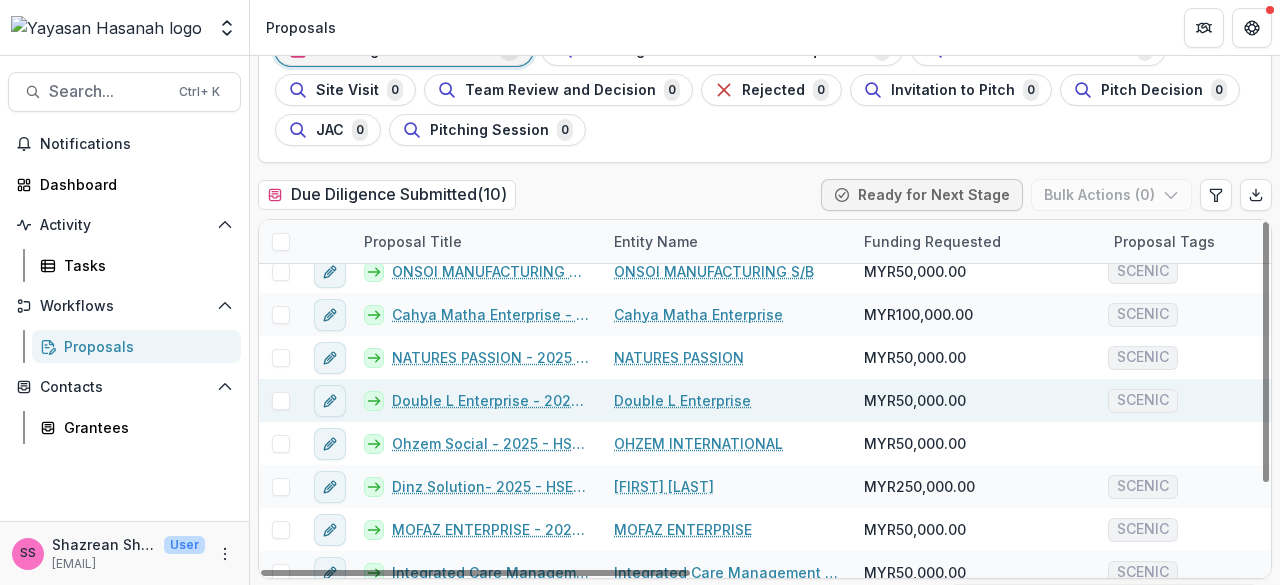 click on "Double L Enterprise - 2025 - HSEF2025 - SCENIC (1)" at bounding box center [491, 400] 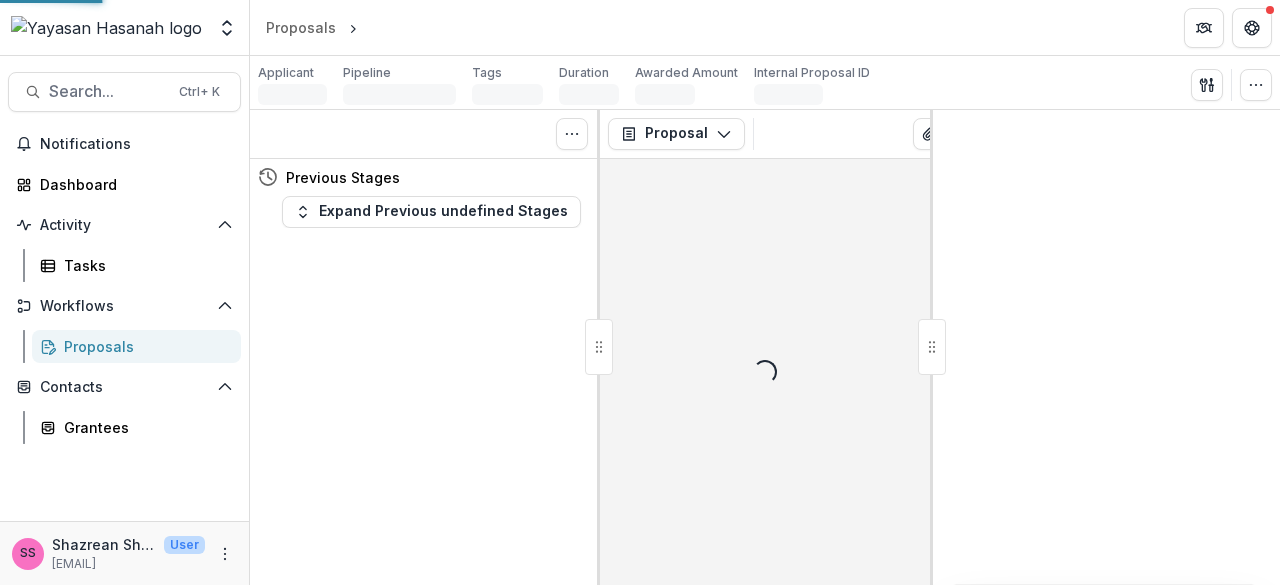 scroll, scrollTop: 0, scrollLeft: 0, axis: both 